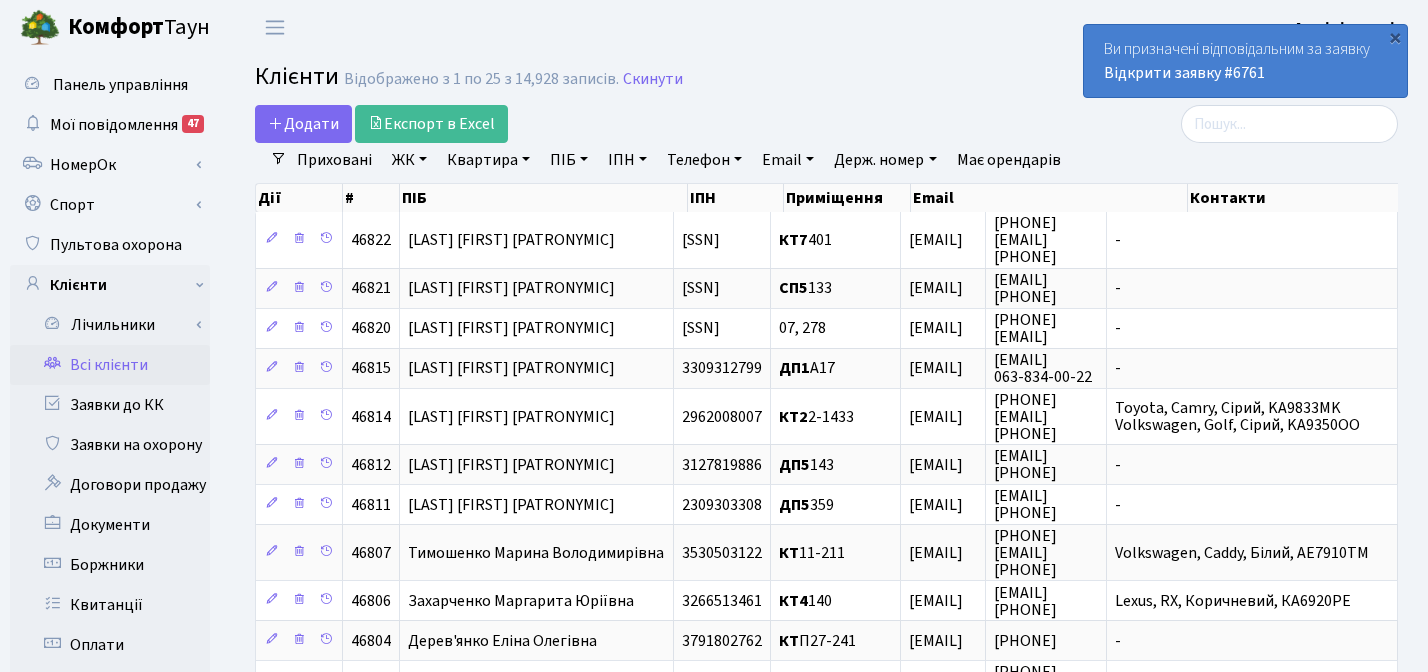 select on "25" 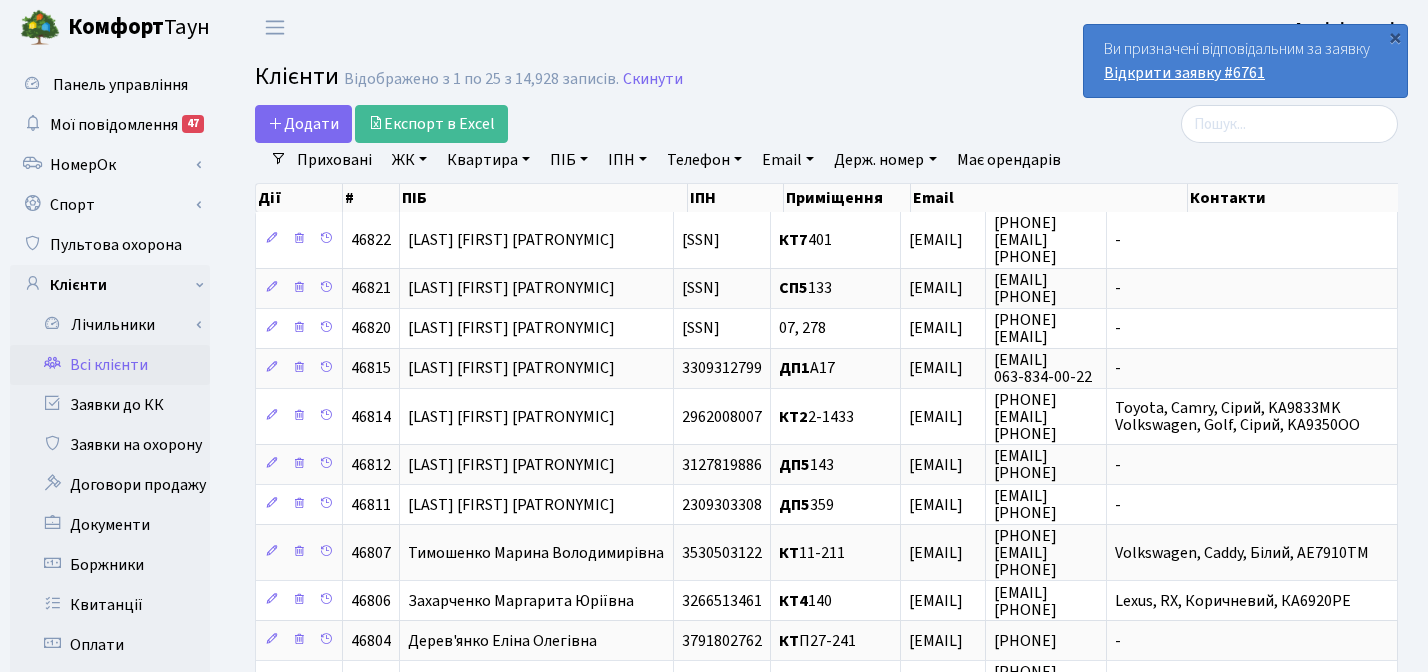 click on "Відкрити заявку #6761" at bounding box center (1184, 73) 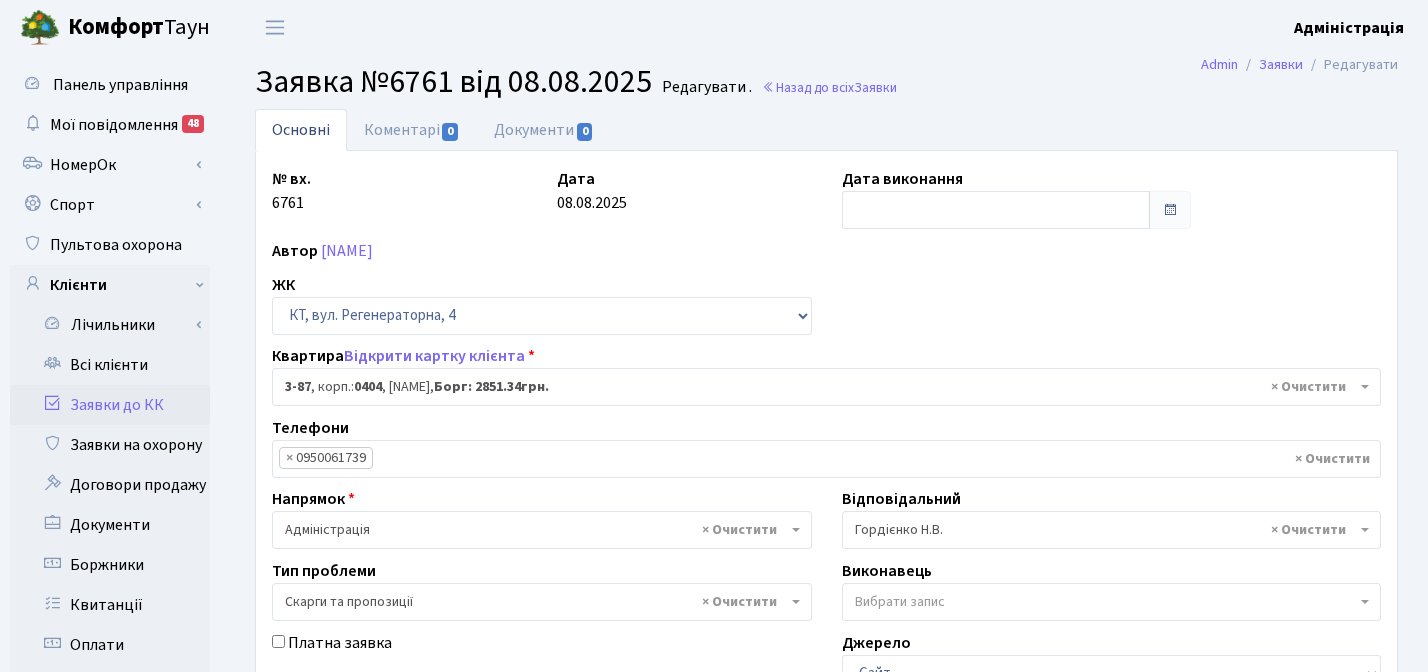 select on "896" 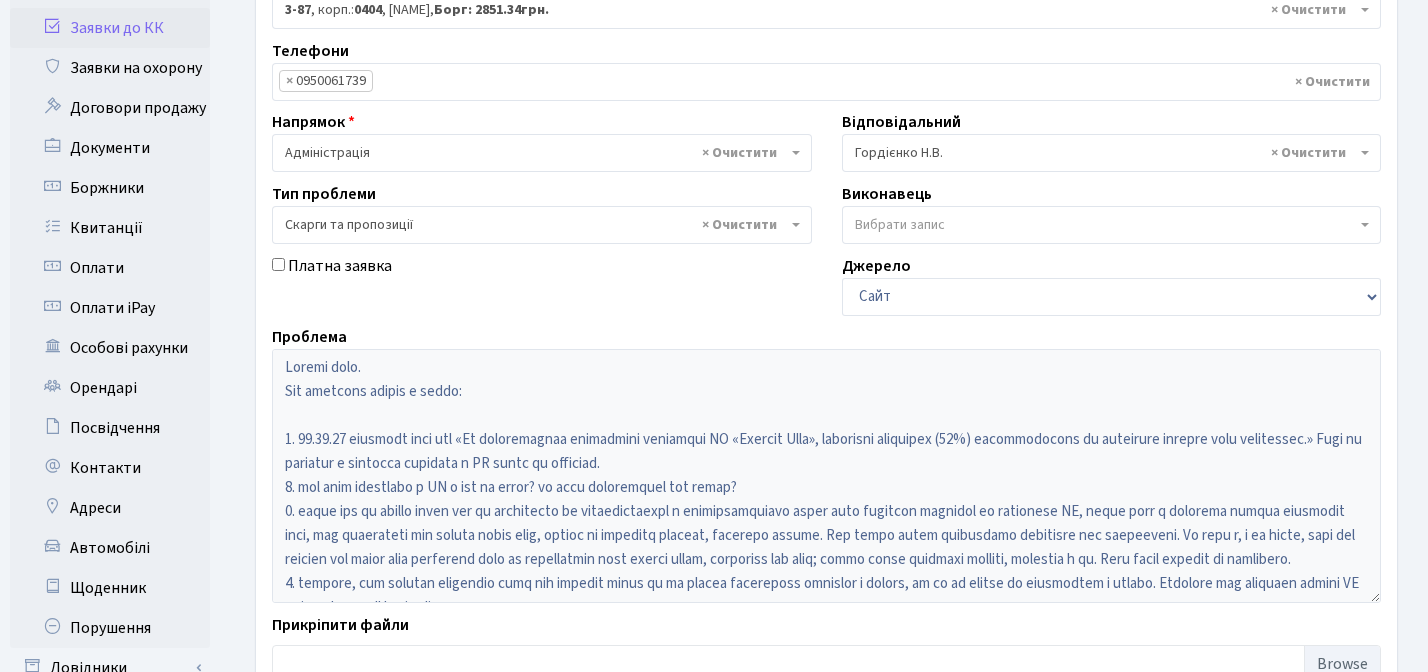 scroll, scrollTop: 381, scrollLeft: 0, axis: vertical 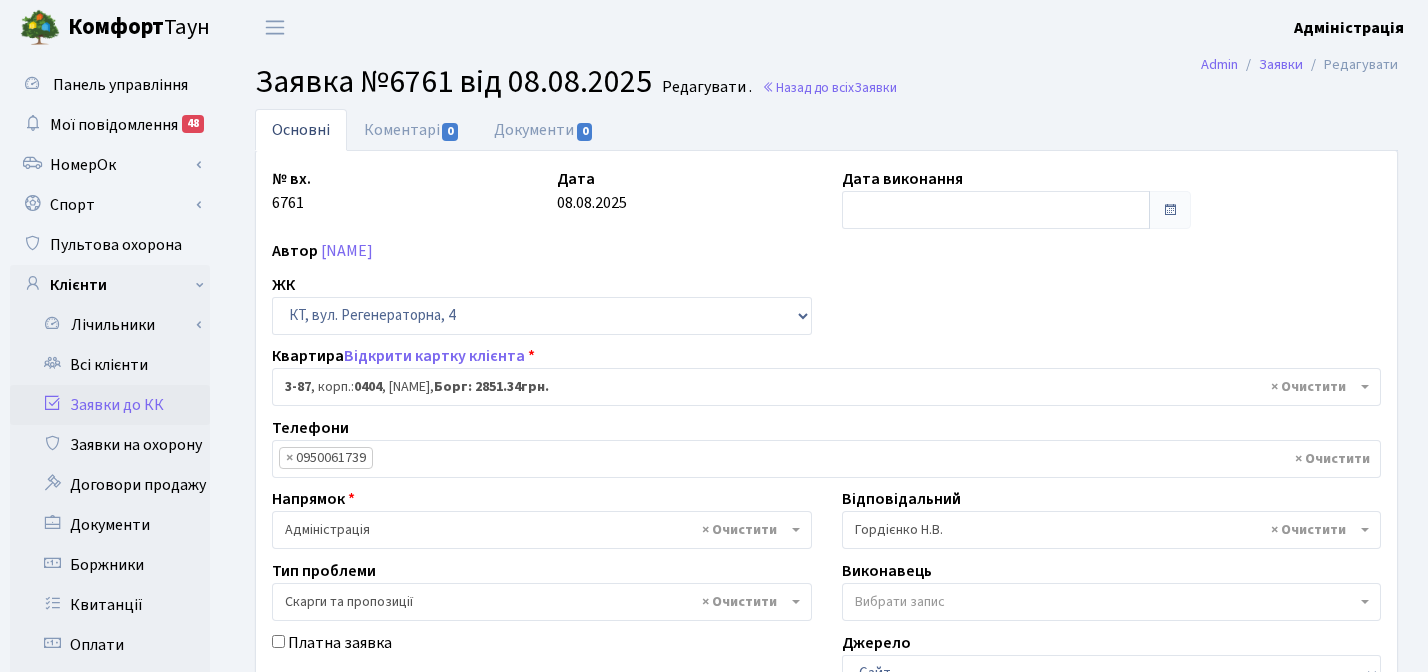 click on "Admin
Заявки
Редагувати
Заявка №6761 від 08.08.2025
Редагувати .
Назад до всіх   Заявки
Основні
Коментарі  0
Документи  0
№ вх. 6761
Дата 08.08.2025
Дата виконання
-" at bounding box center [826, 625] 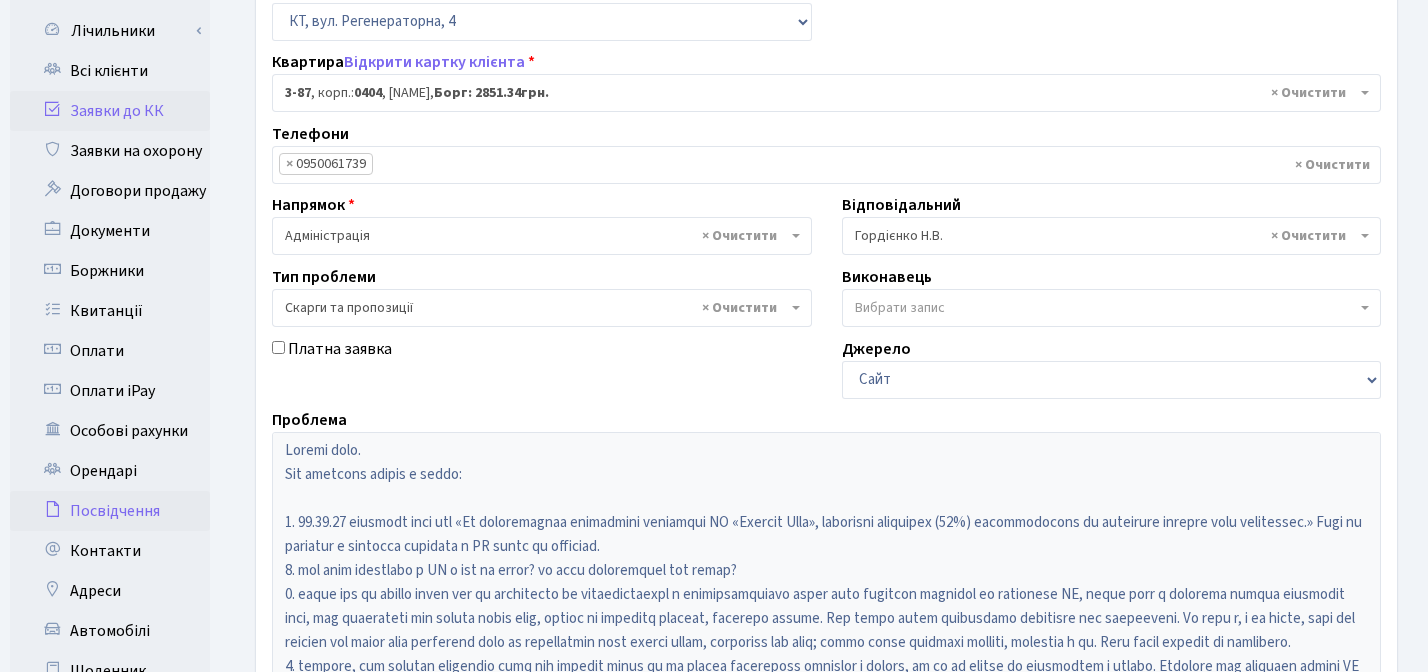scroll, scrollTop: 289, scrollLeft: 0, axis: vertical 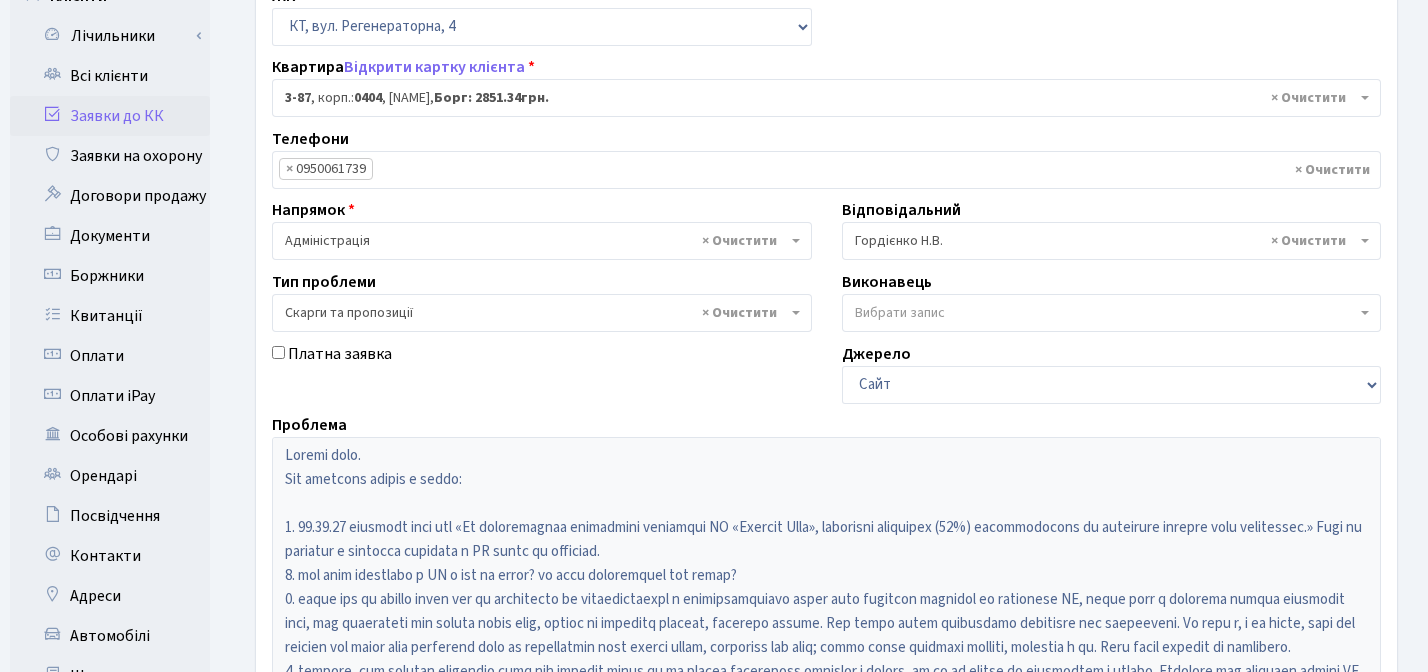 click on "Заявки до КК" at bounding box center [110, 116] 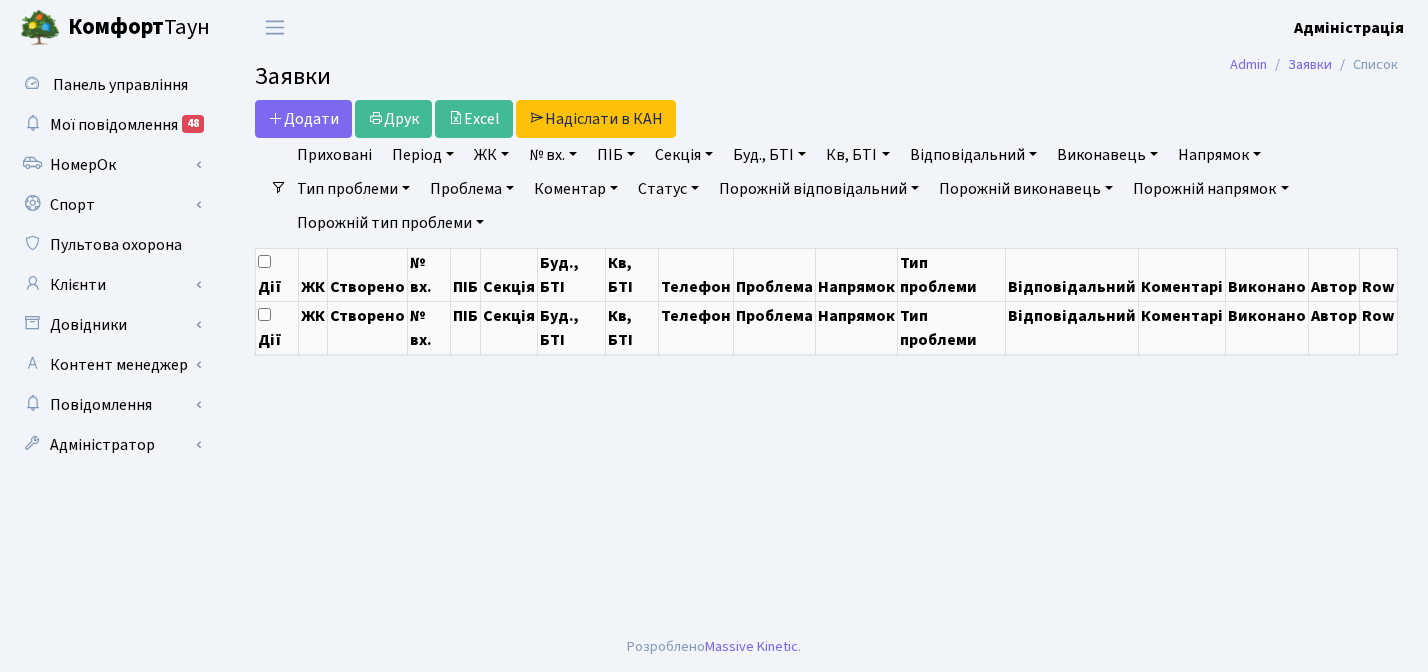 scroll, scrollTop: 0, scrollLeft: 0, axis: both 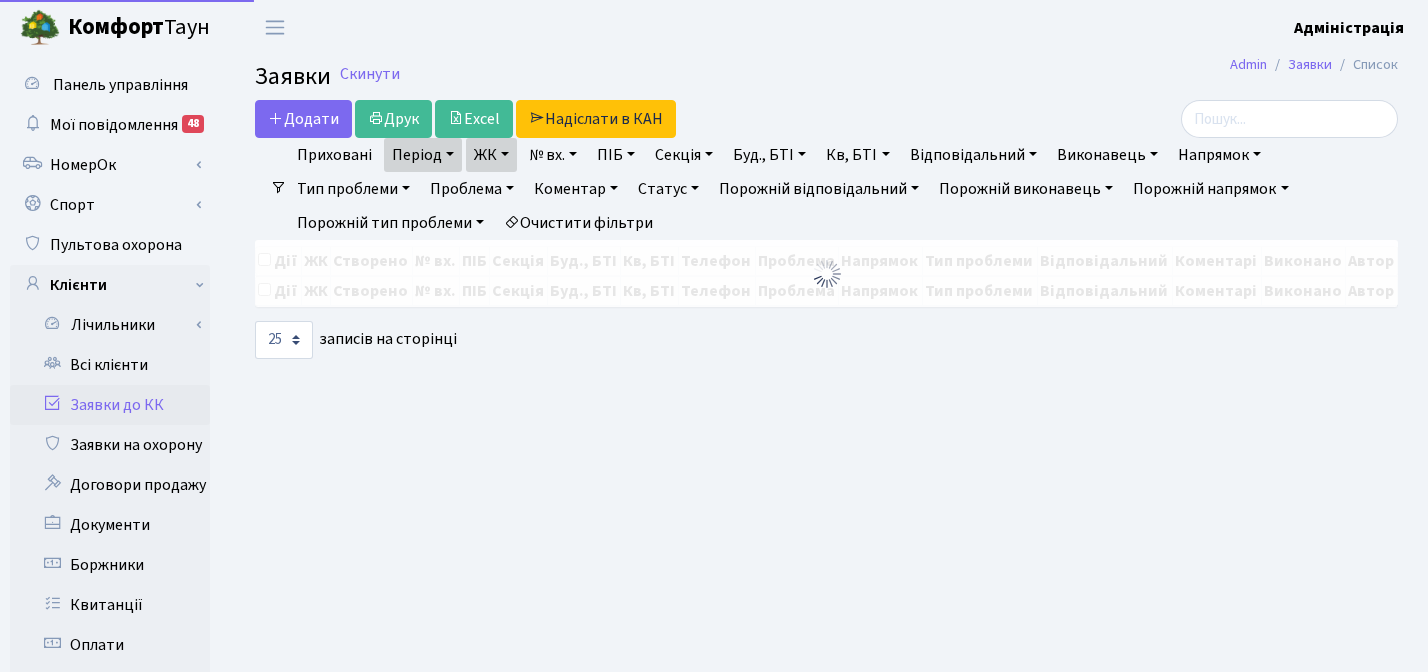 select on "25" 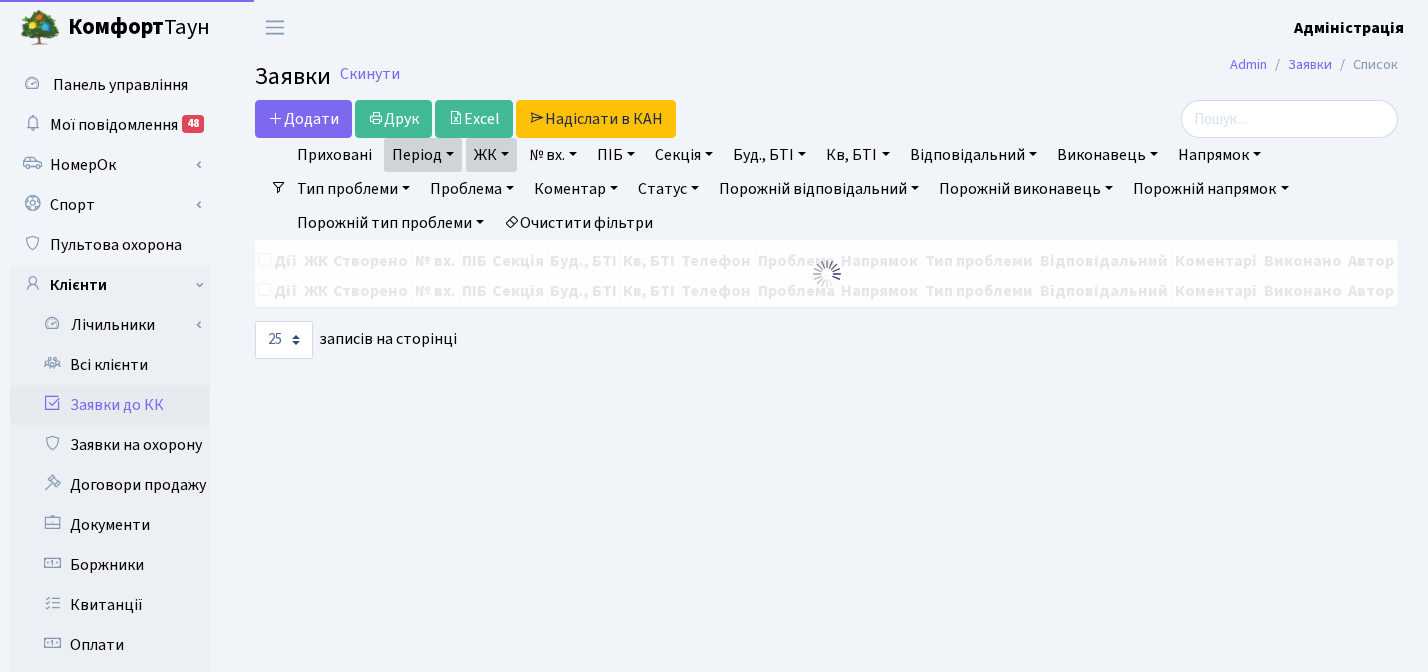scroll, scrollTop: 0, scrollLeft: 0, axis: both 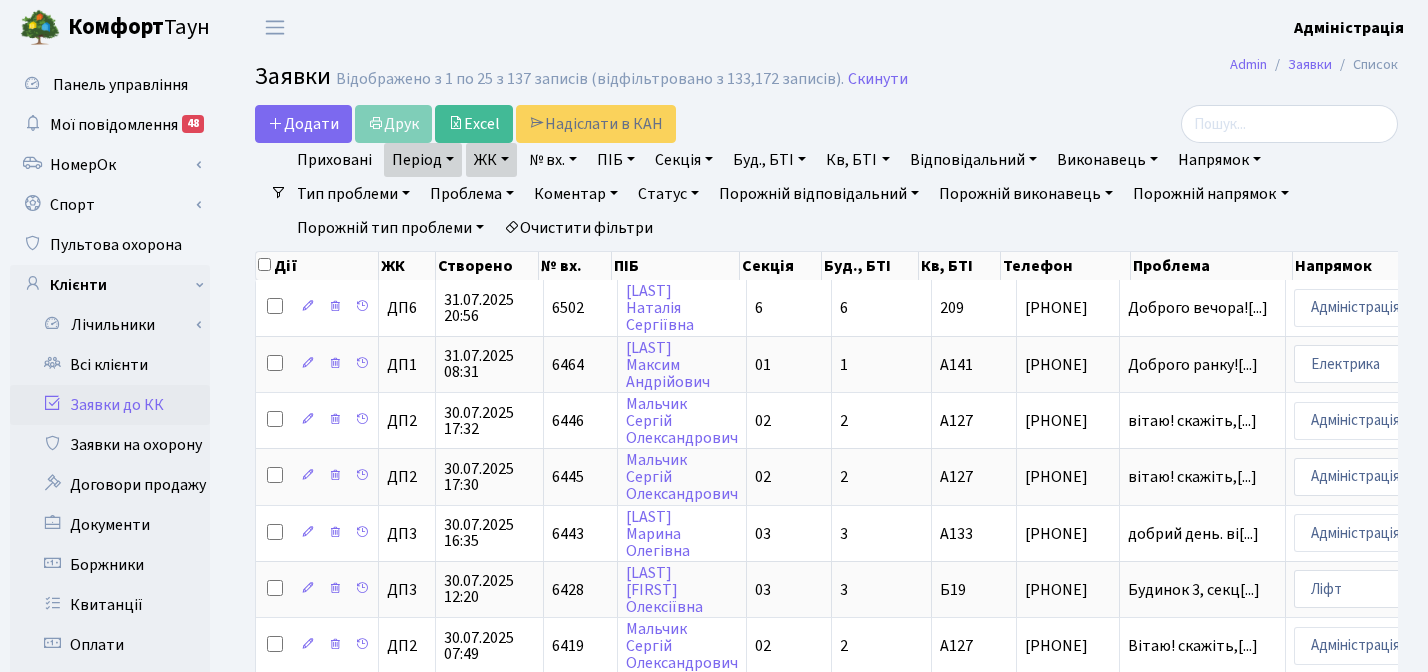 click on "Очистити фільтри" at bounding box center (578, 228) 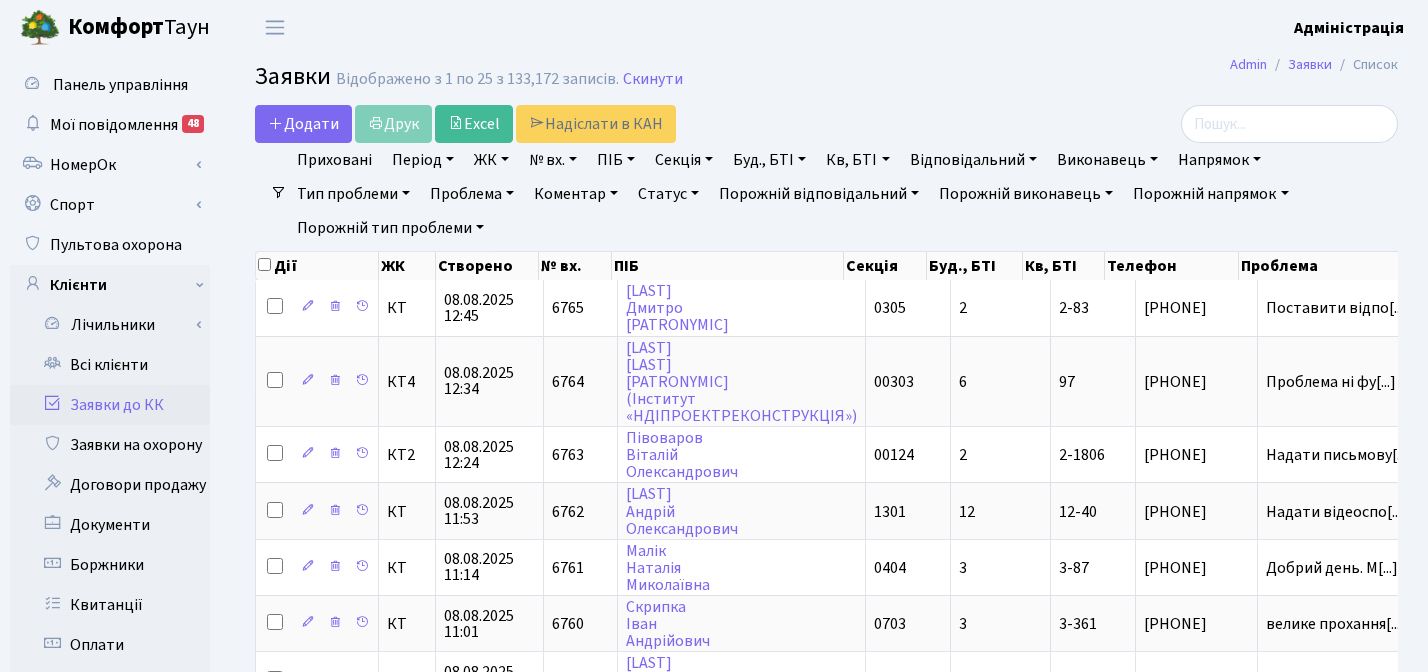 click on "ЖК" at bounding box center [491, 160] 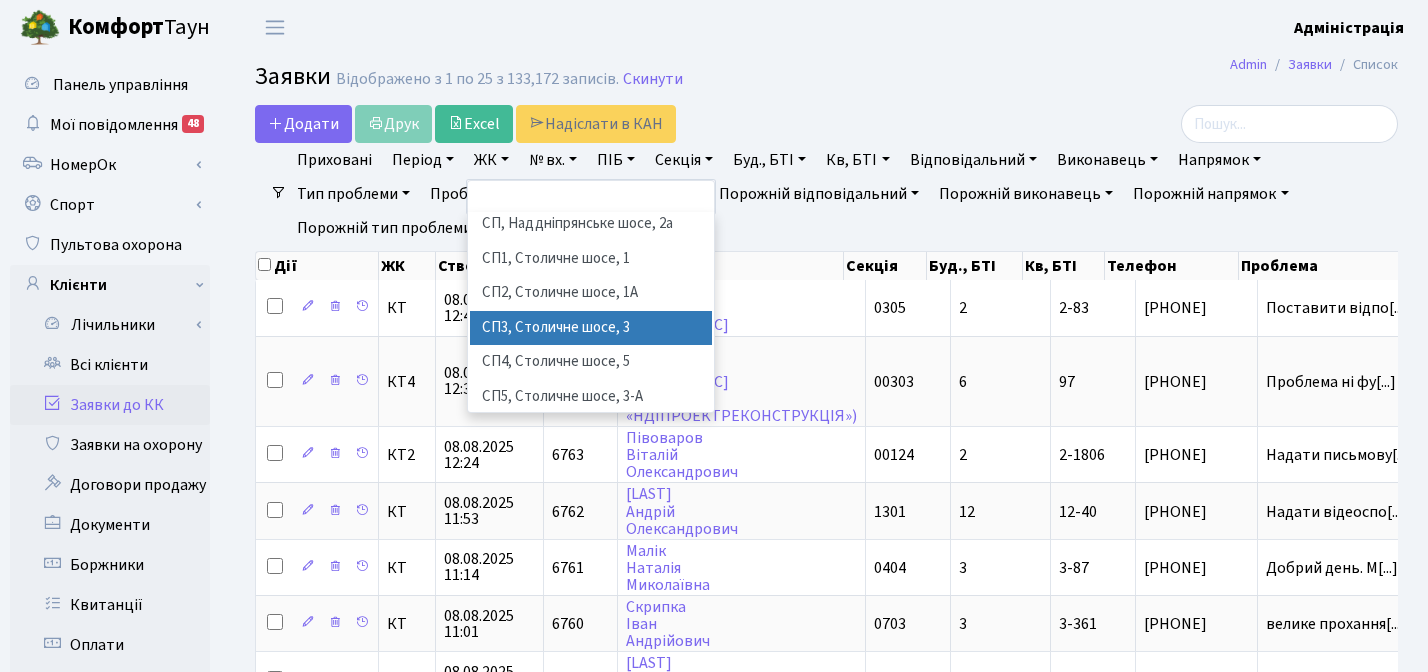 scroll, scrollTop: 280, scrollLeft: 0, axis: vertical 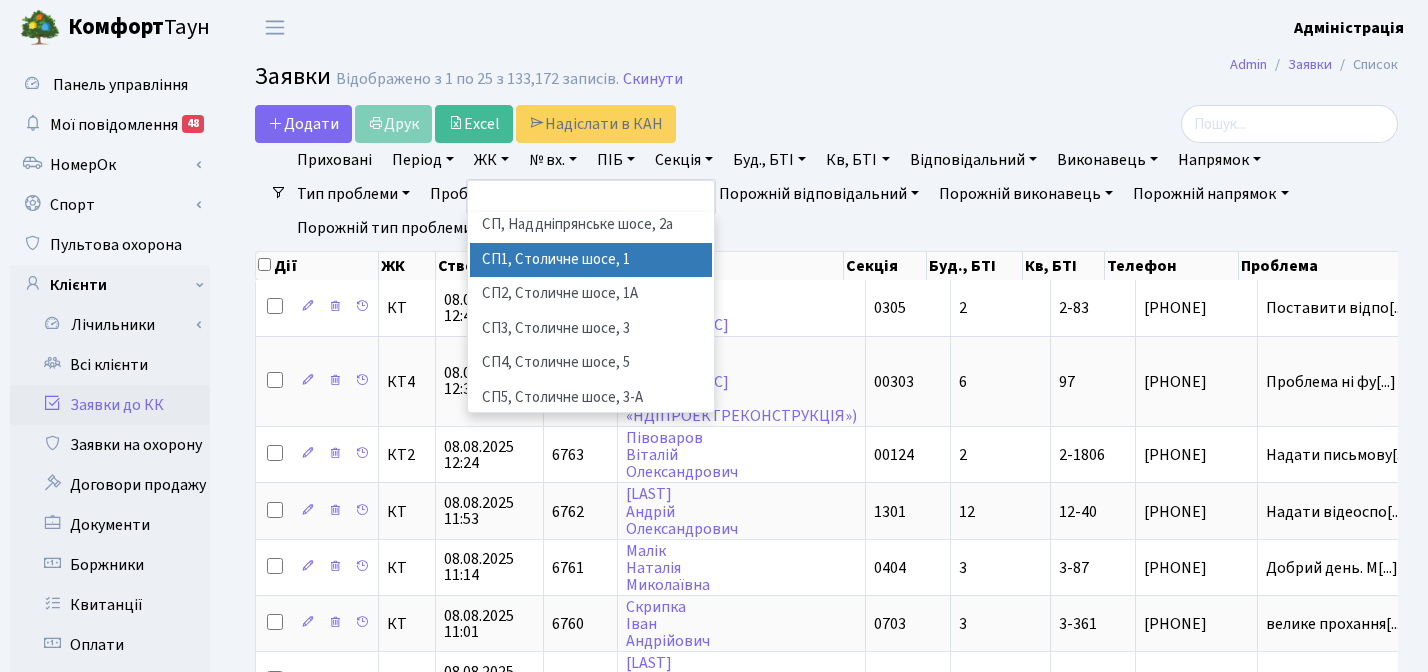 click on "СП1, Столичне шосе, 1" at bounding box center (591, 260) 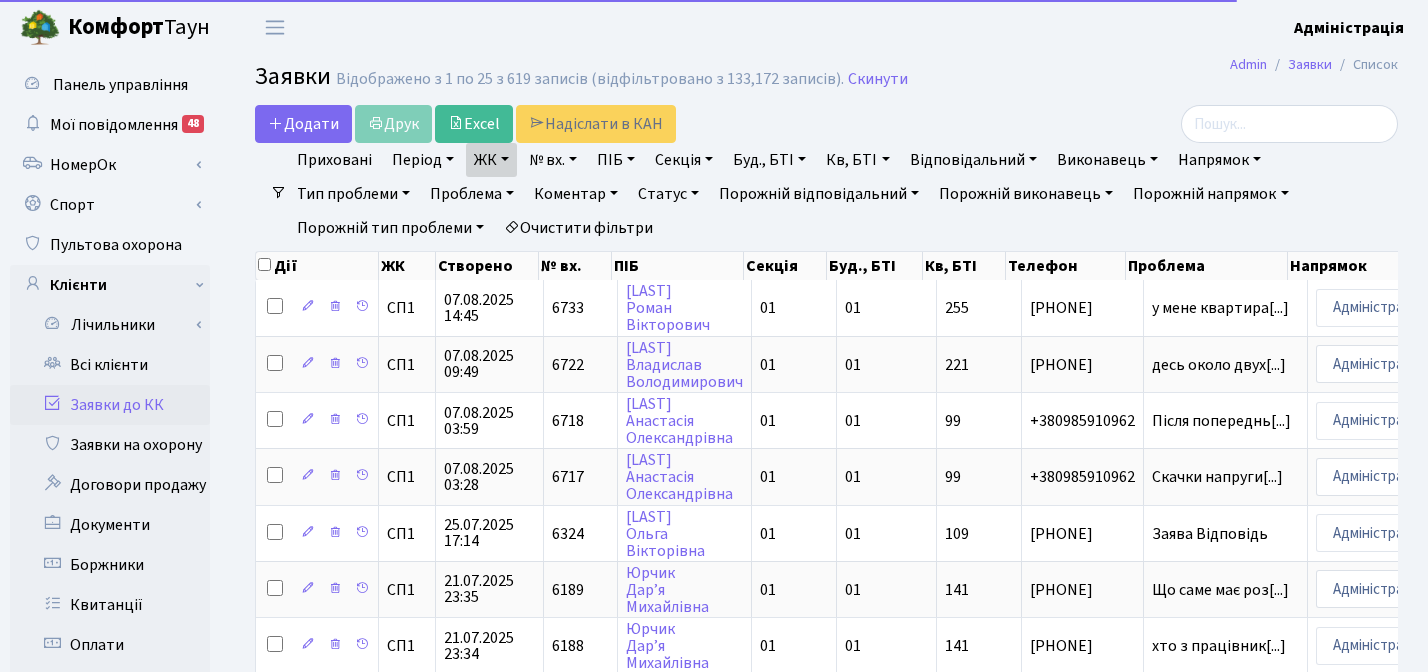 click on "ЖК" at bounding box center (491, 160) 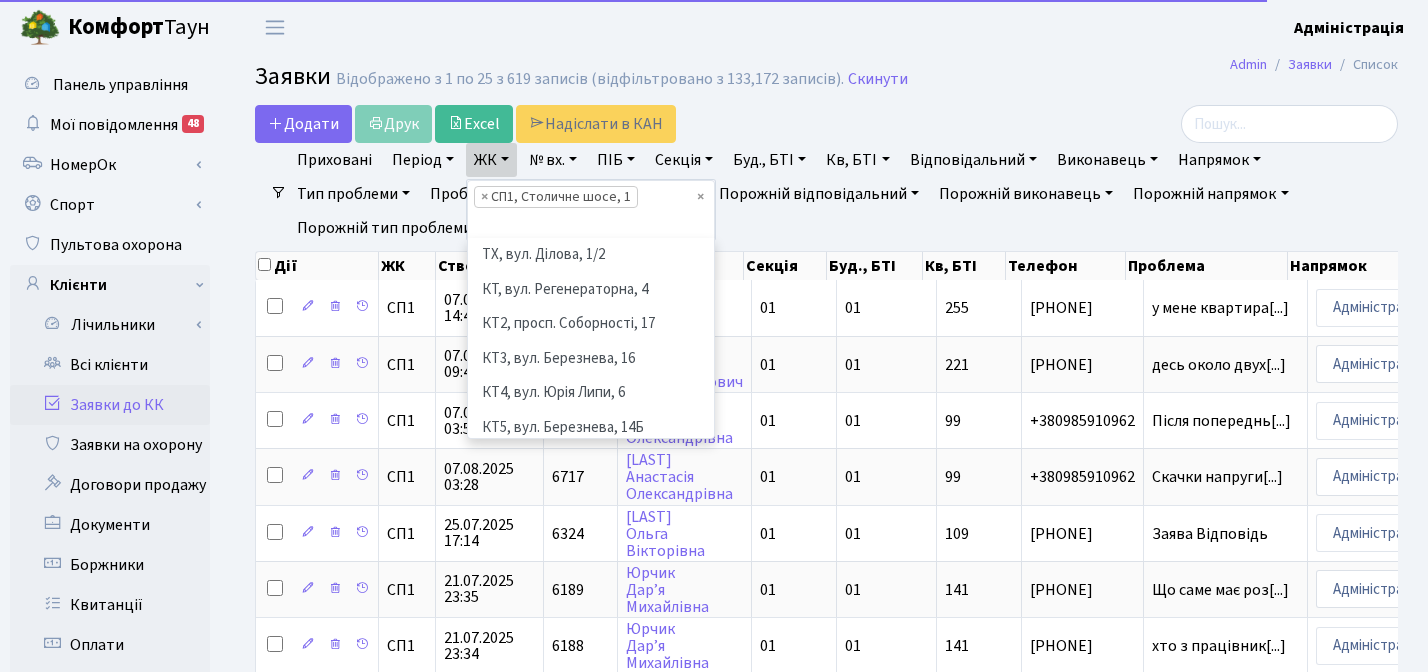 scroll, scrollTop: 276, scrollLeft: 0, axis: vertical 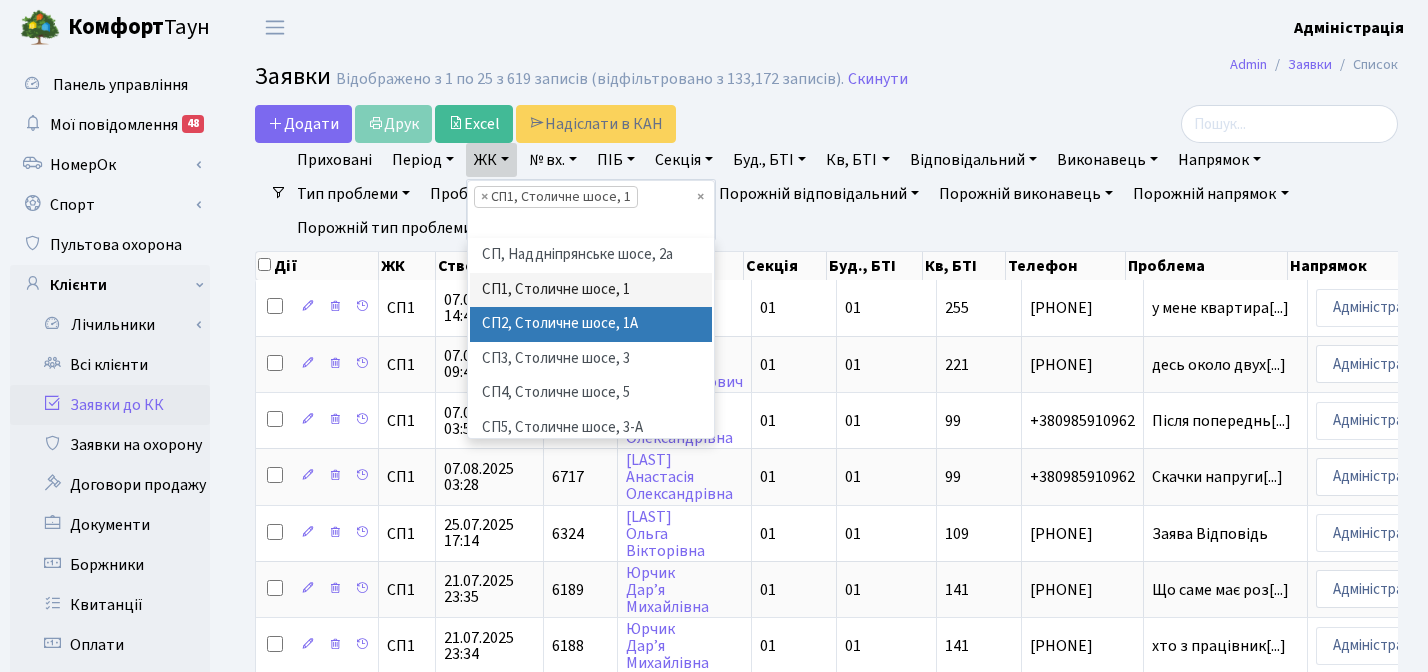 click on "СП2, Столичне шосе, 1А" at bounding box center [591, 324] 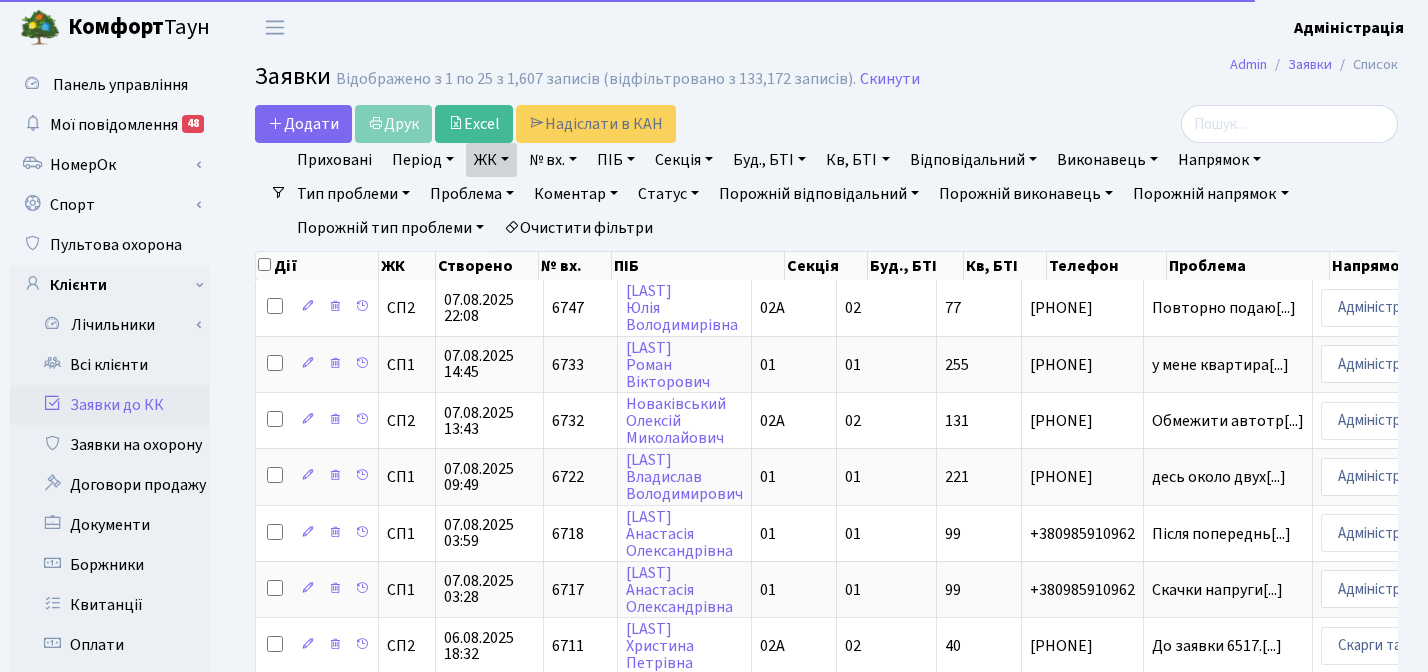 click on "ЖК" at bounding box center [491, 160] 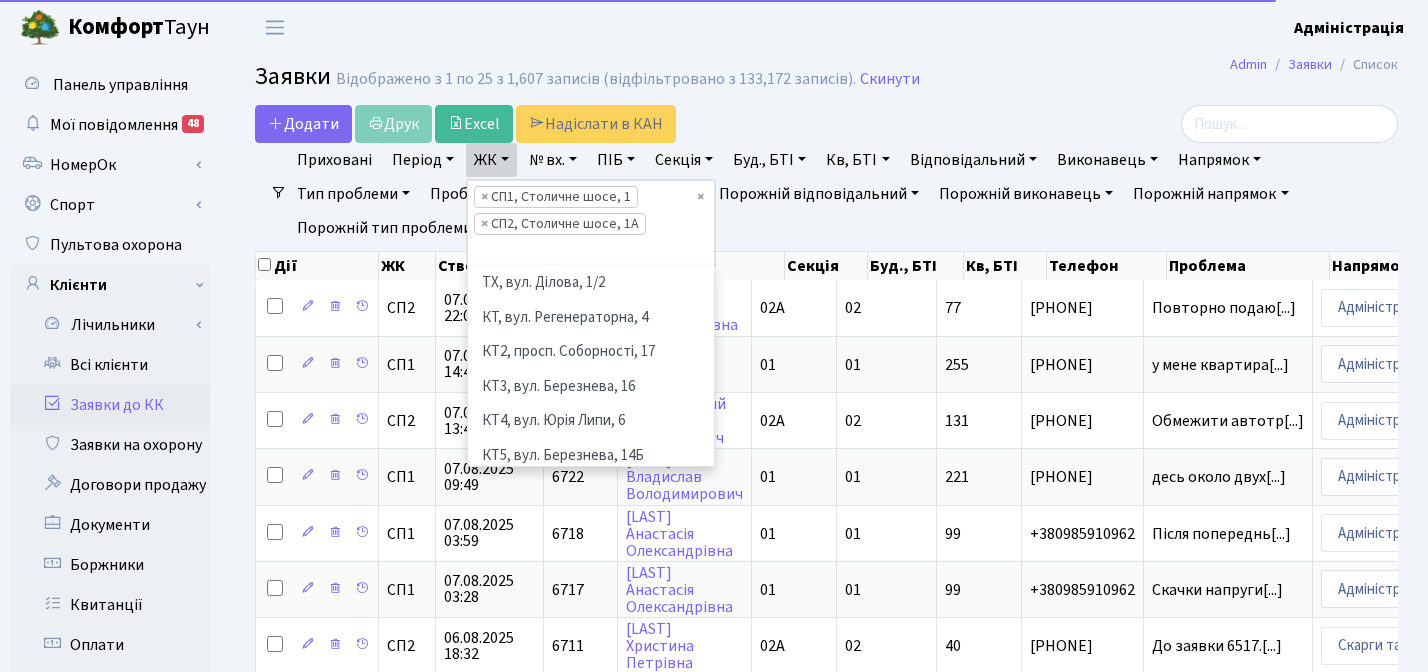 scroll, scrollTop: 242, scrollLeft: 0, axis: vertical 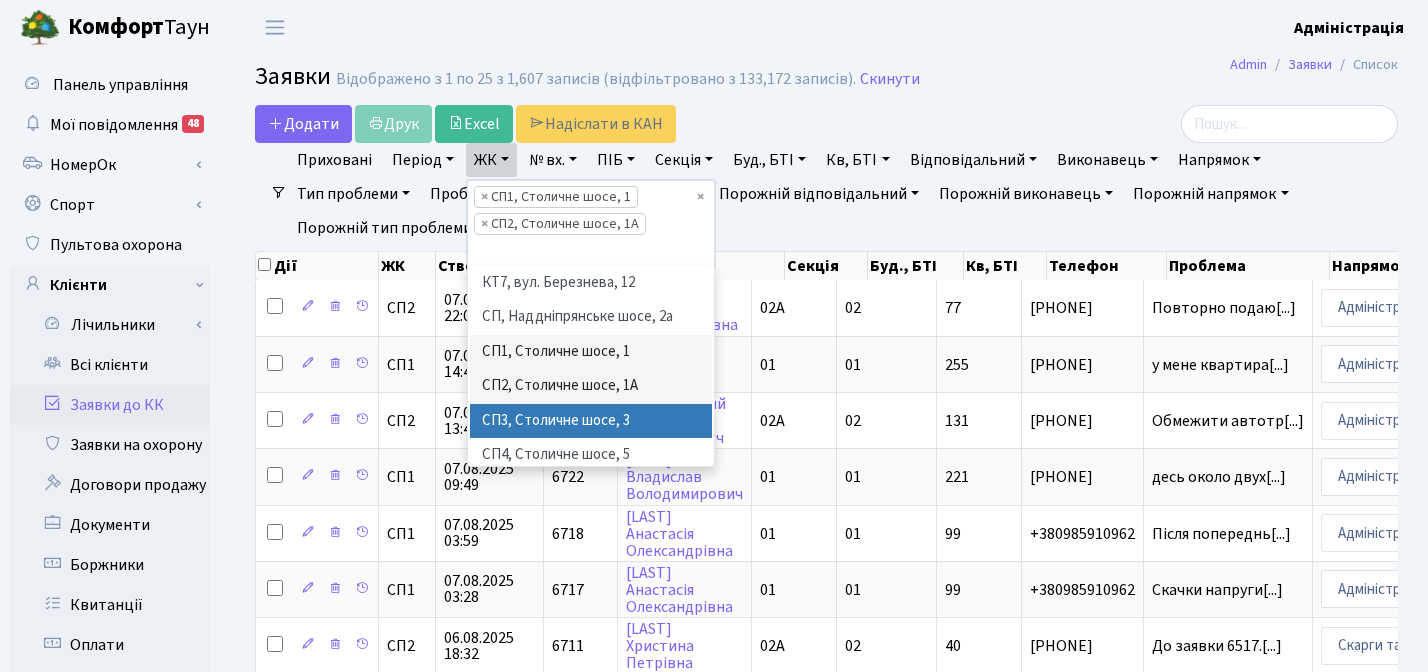 click on "СП3, Столичне шосе, 3" at bounding box center [591, 421] 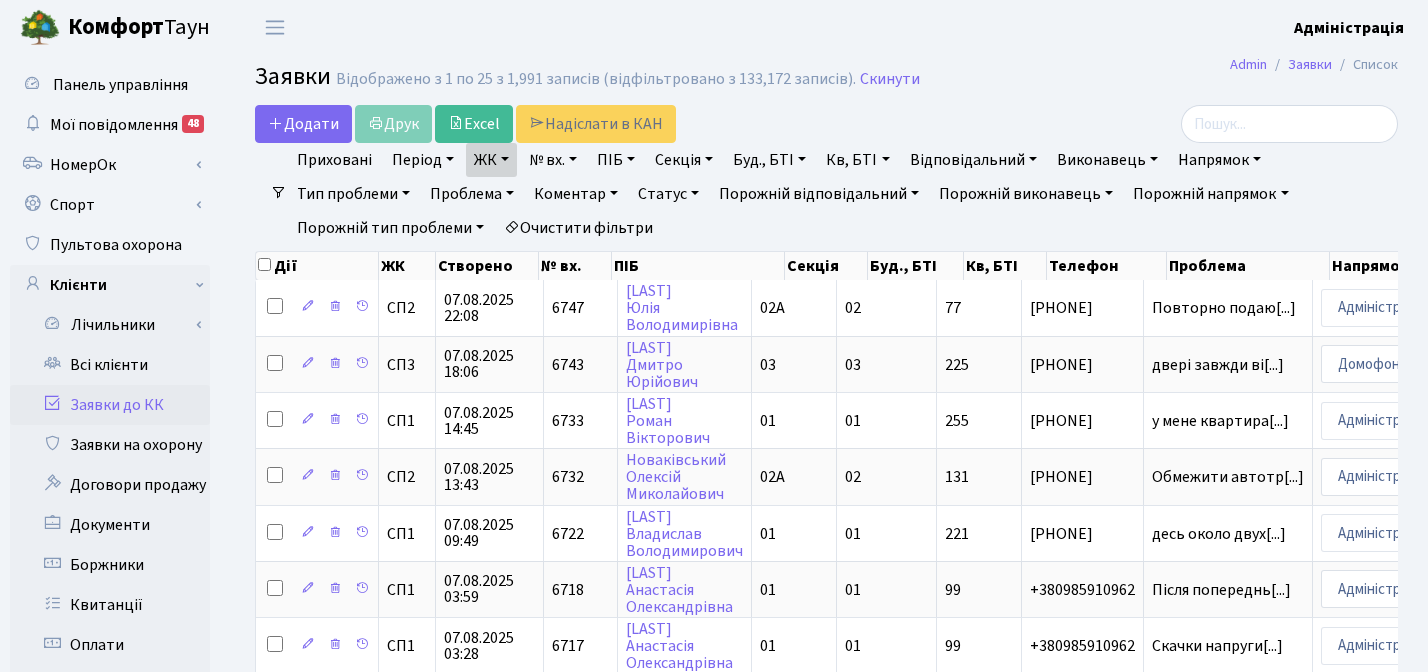 click on "ЖК" at bounding box center (491, 160) 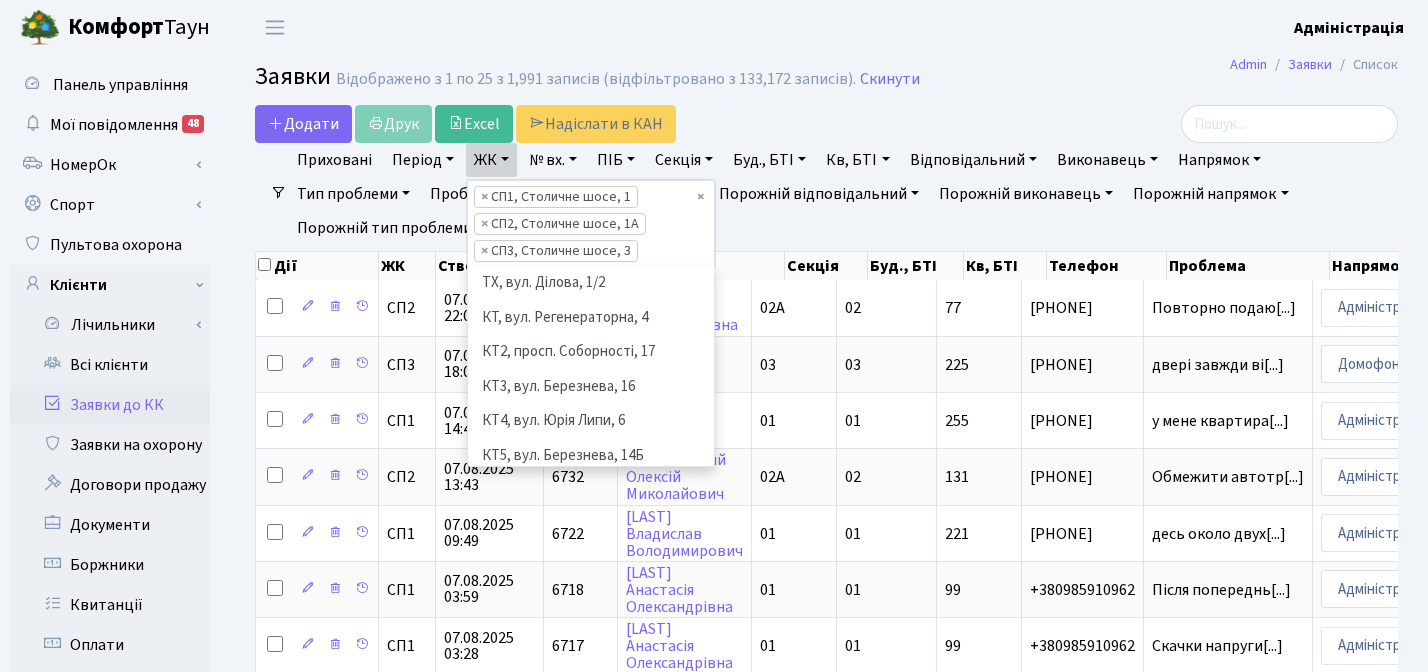 scroll, scrollTop: 242, scrollLeft: 0, axis: vertical 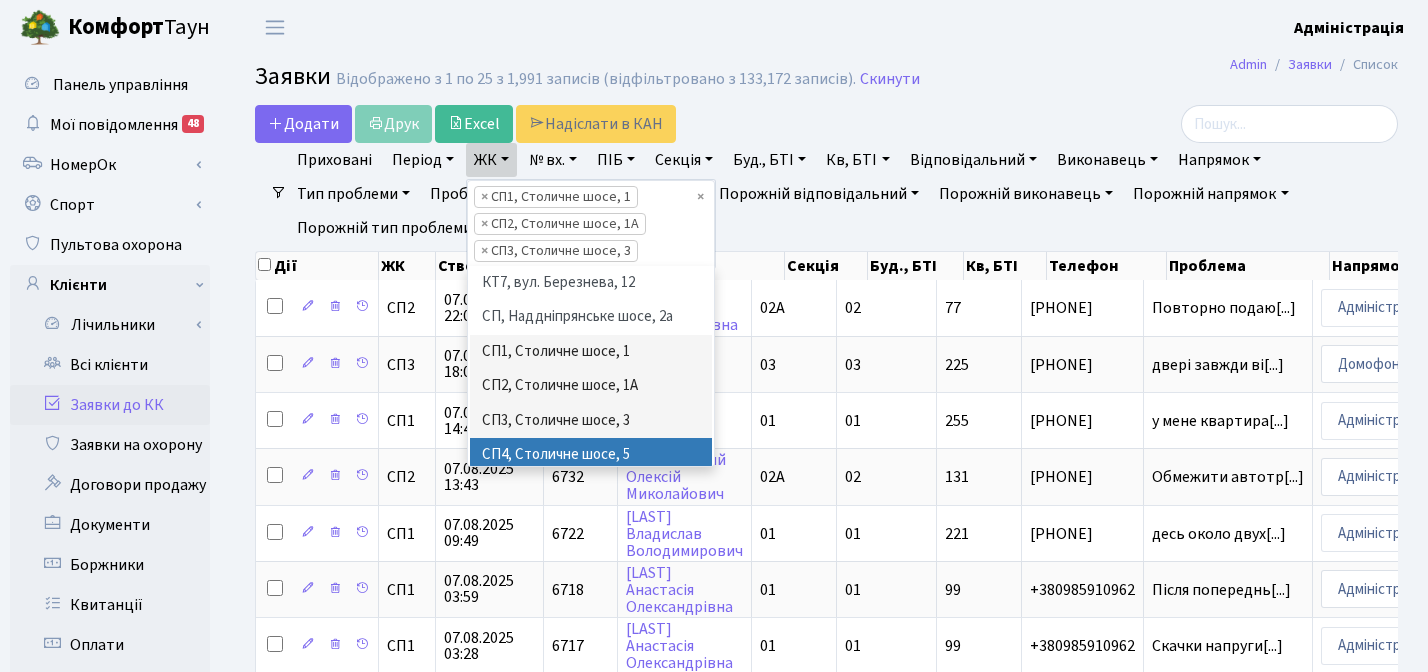 click on "СП4, Столичне шосе, 5" at bounding box center [591, 455] 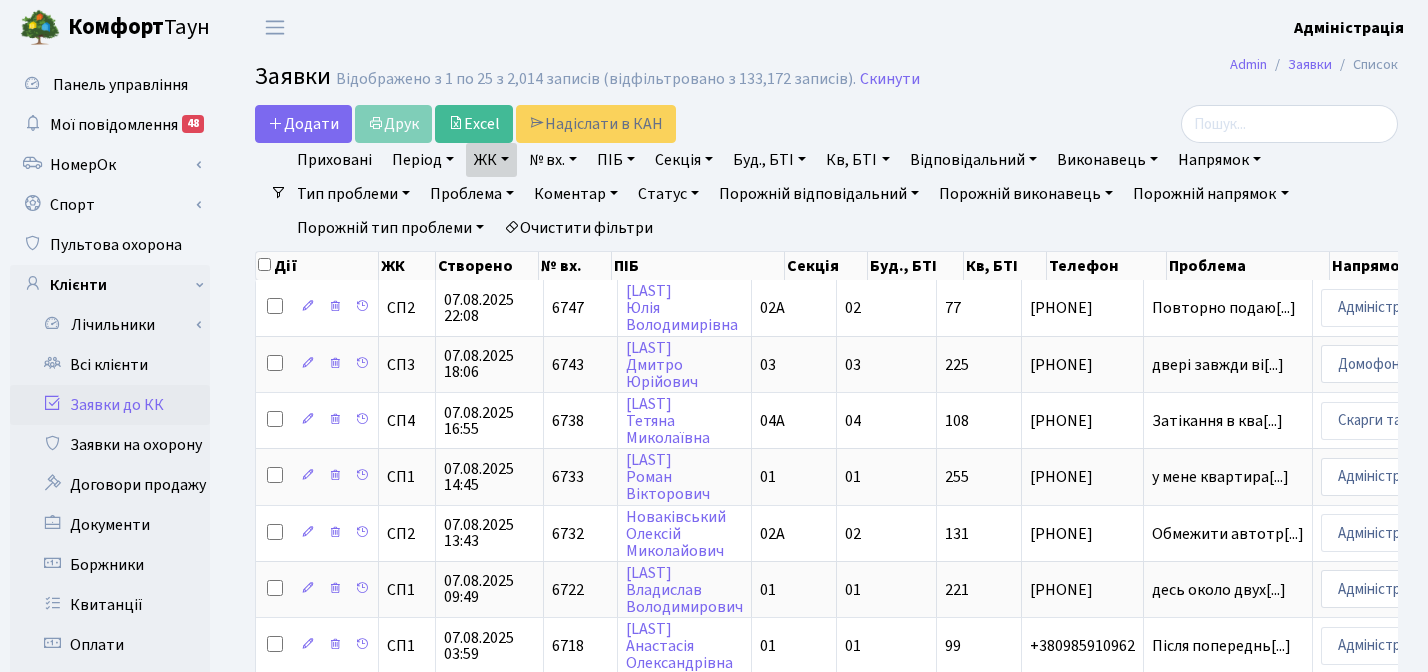 click on "ЖК" at bounding box center (491, 160) 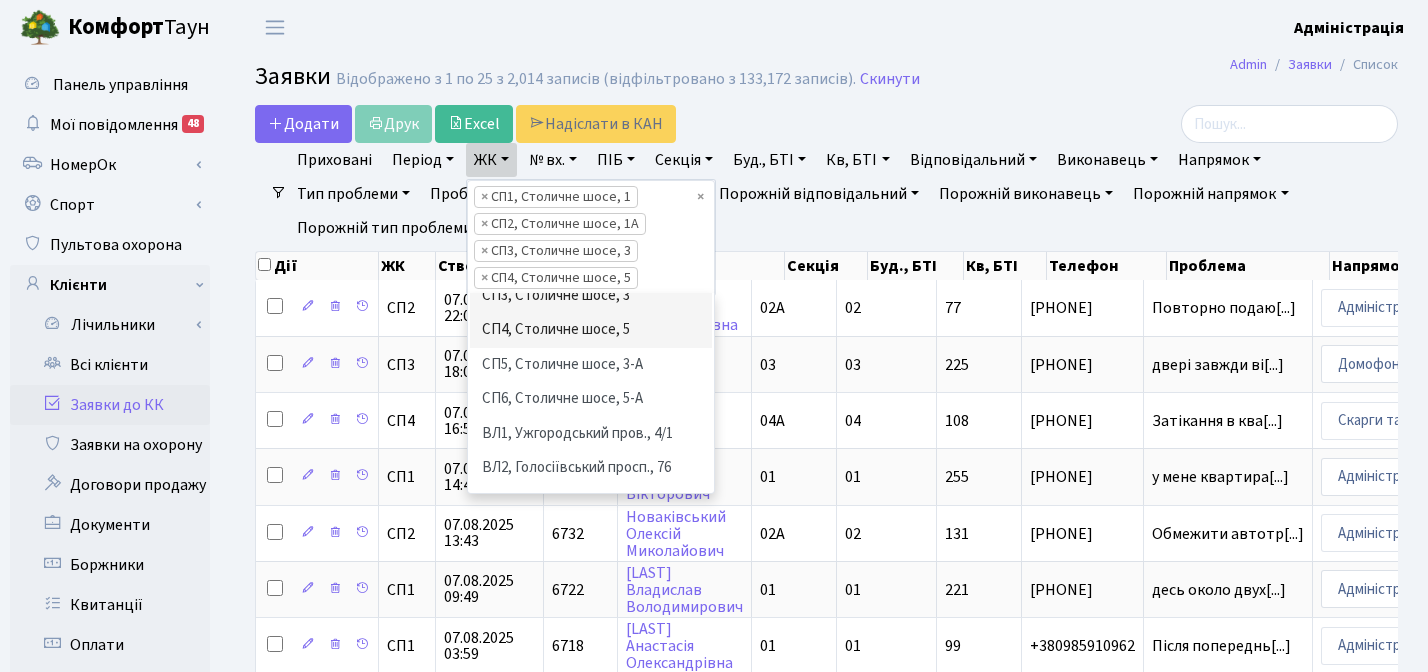 scroll, scrollTop: 397, scrollLeft: 0, axis: vertical 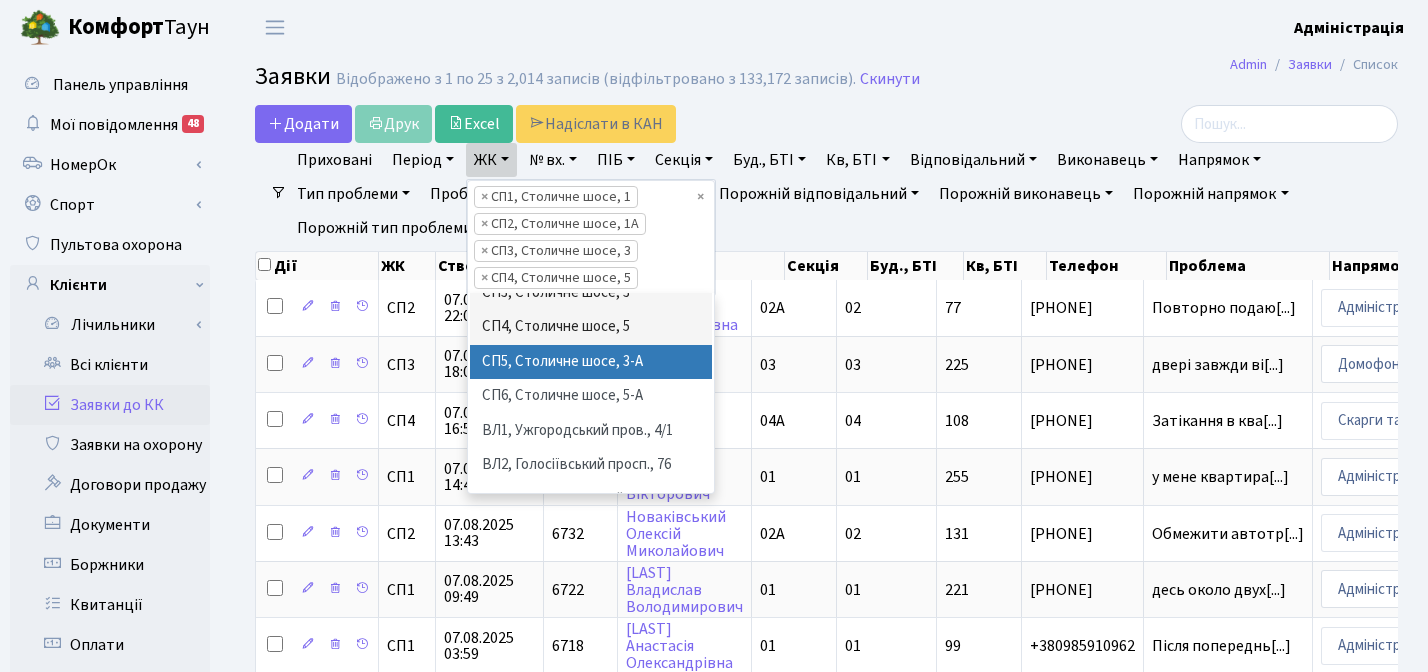 click on "СП5, Столичне шосе, 3-А" at bounding box center (591, 362) 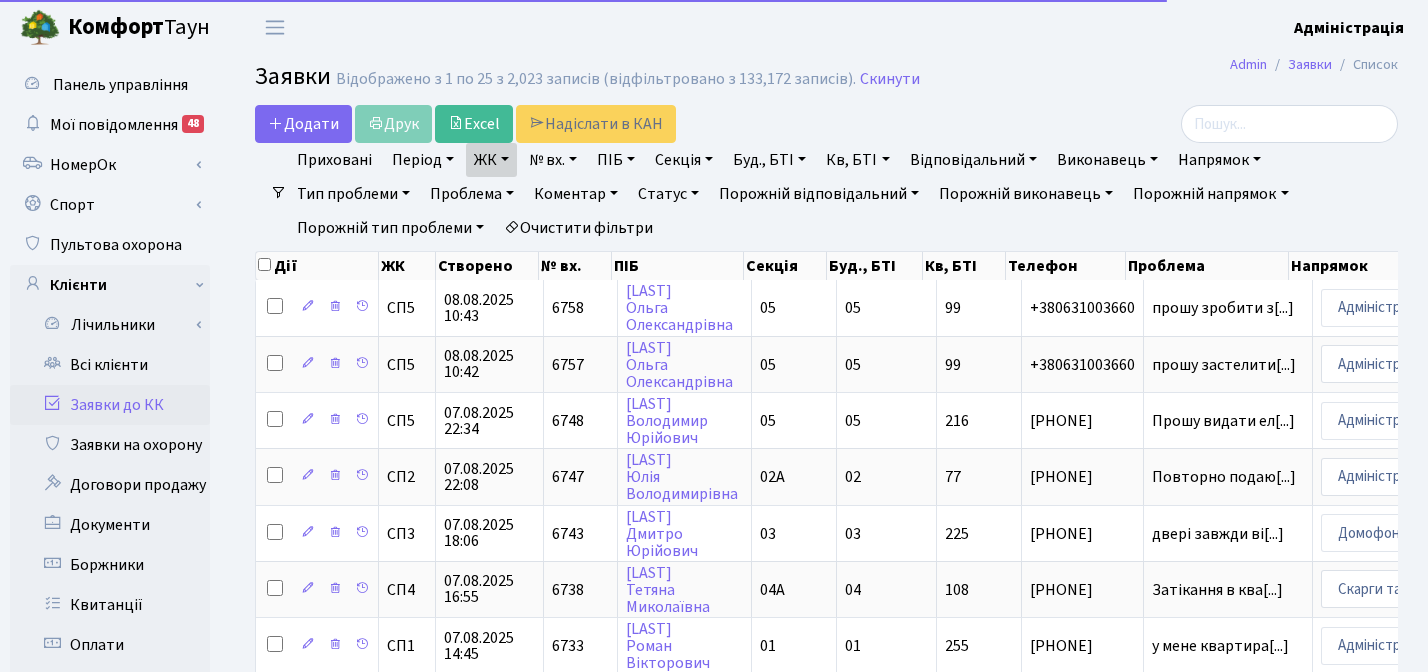 click on "ЖК" at bounding box center [491, 160] 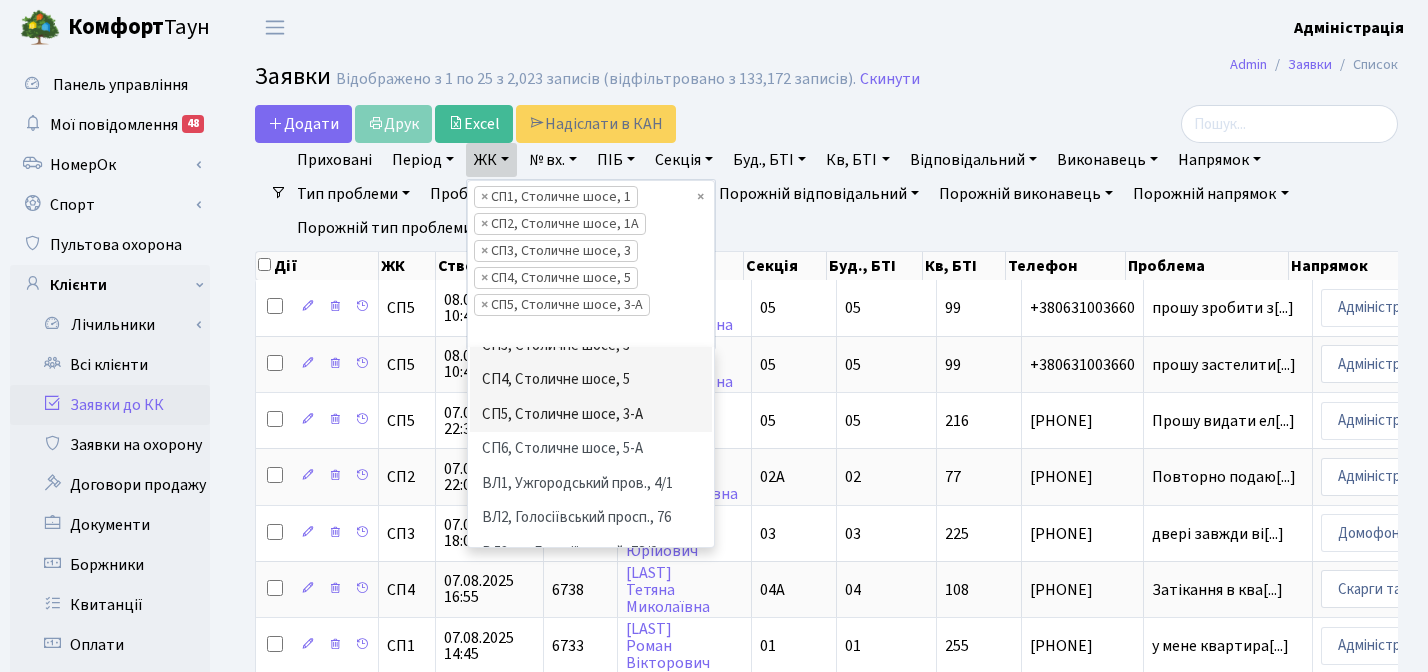 scroll, scrollTop: 399, scrollLeft: 0, axis: vertical 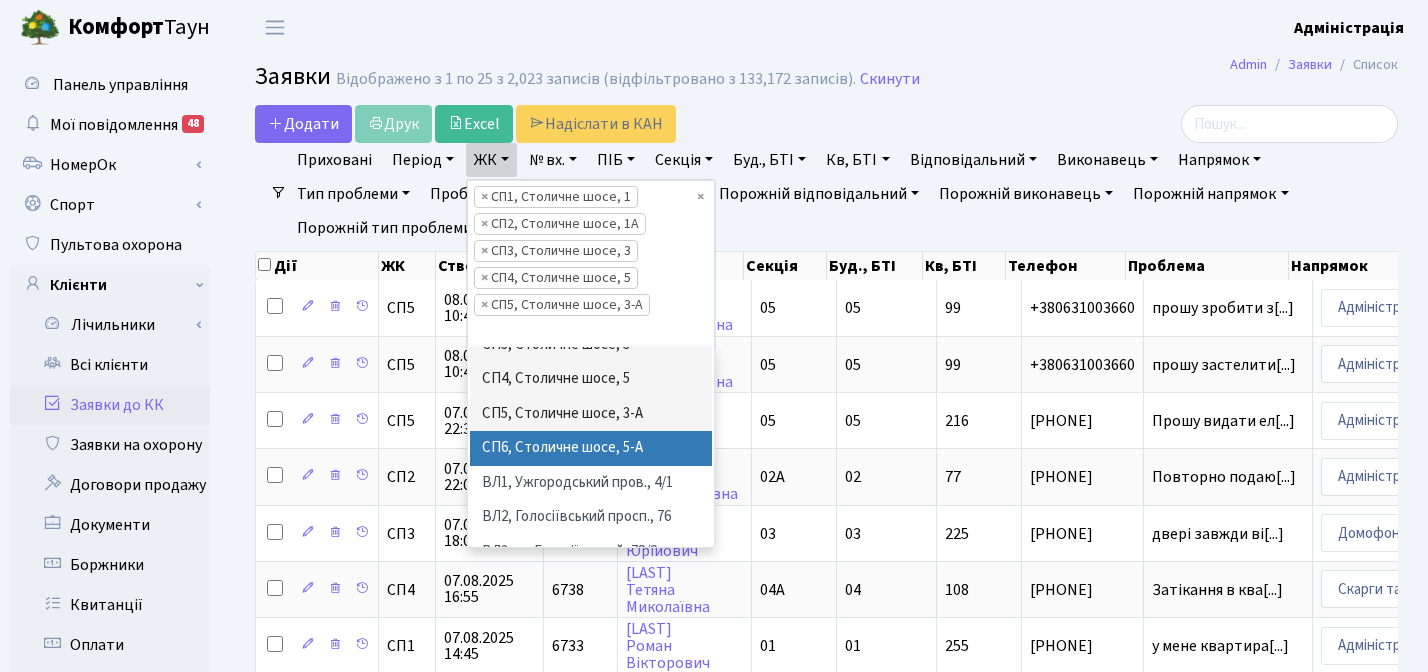 click on "СП6, Столичне шосе, 5-А" at bounding box center [591, 448] 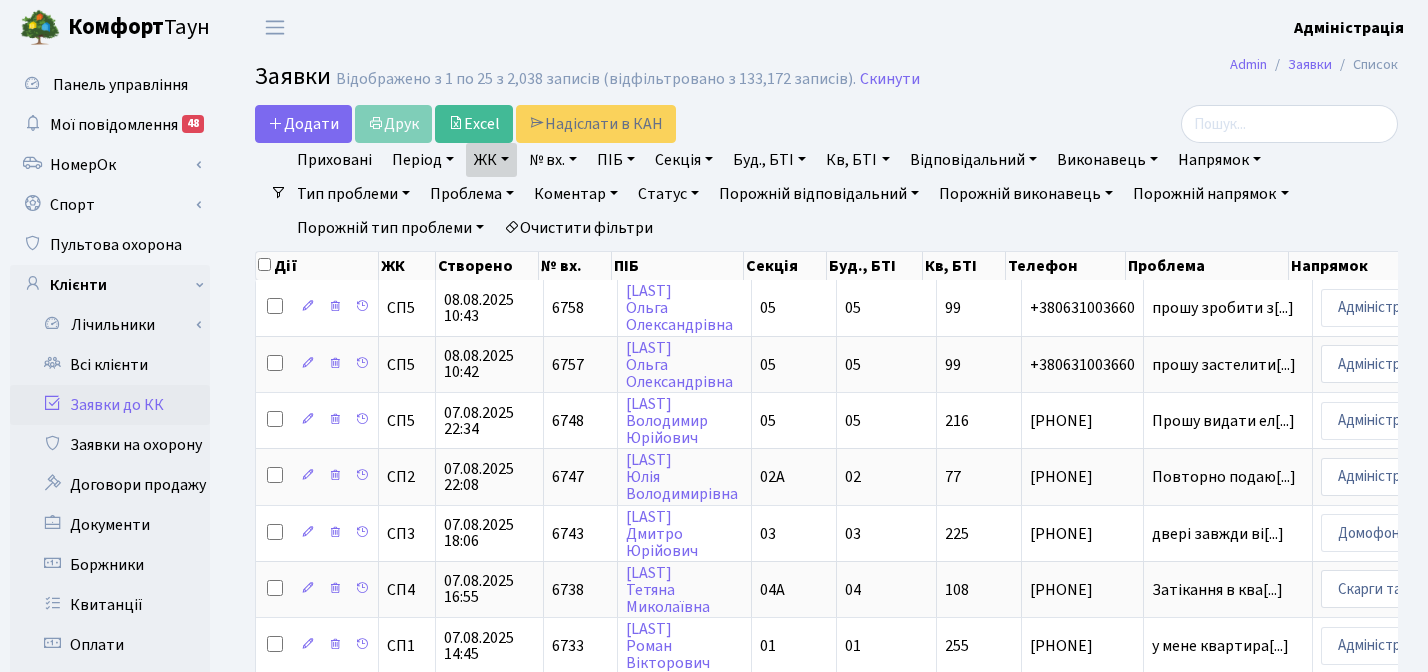 click on "Період" at bounding box center (423, 160) 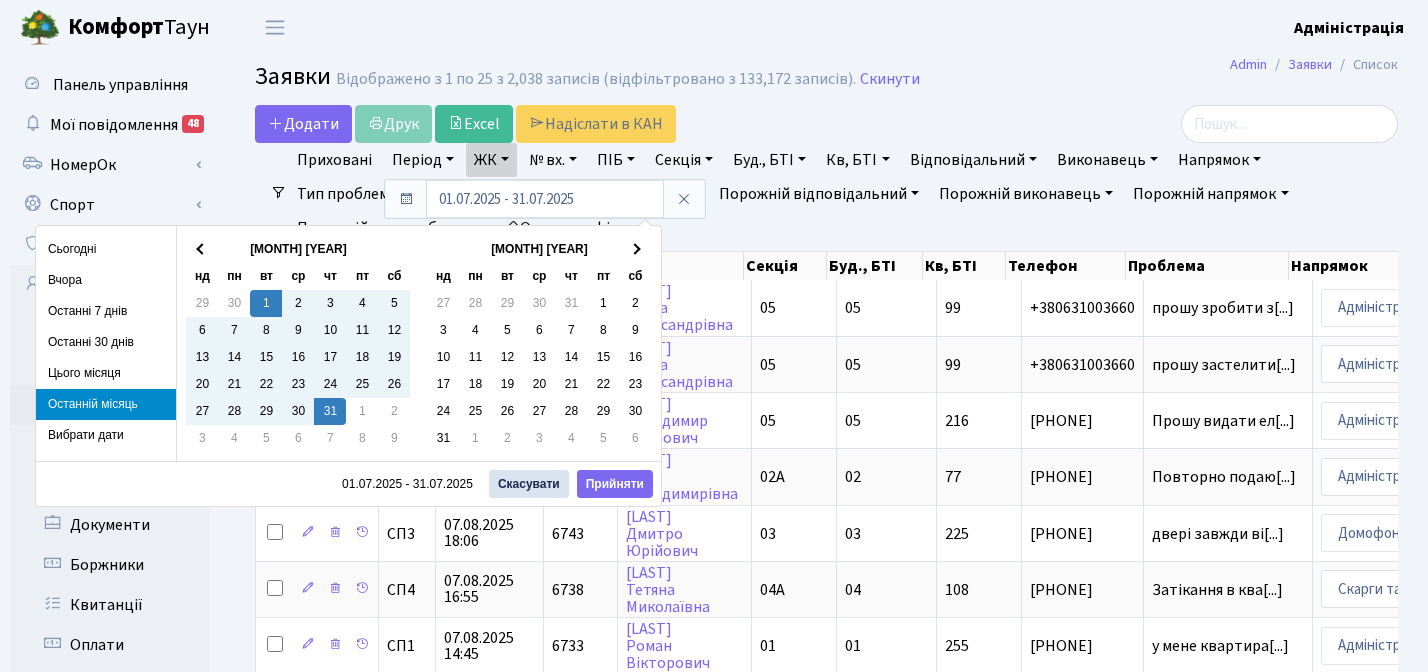 click on "Останній місяць" at bounding box center [106, 404] 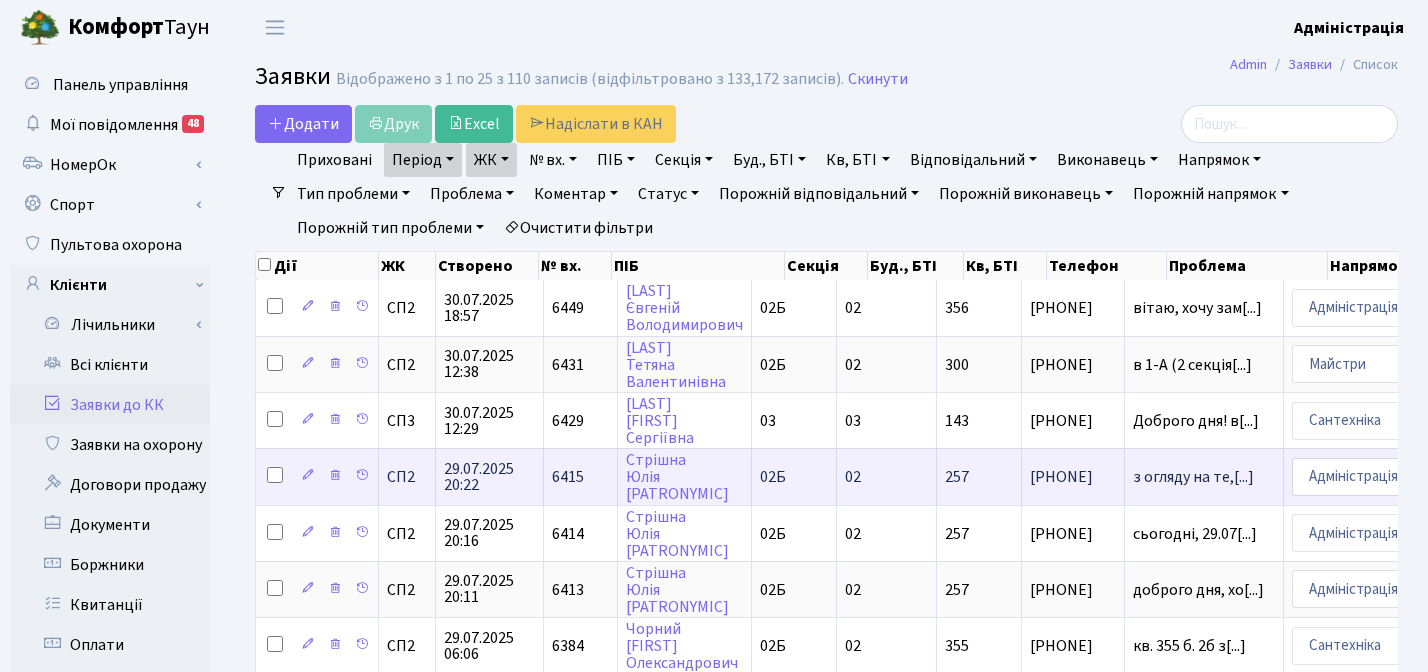 scroll, scrollTop: 0, scrollLeft: 76, axis: horizontal 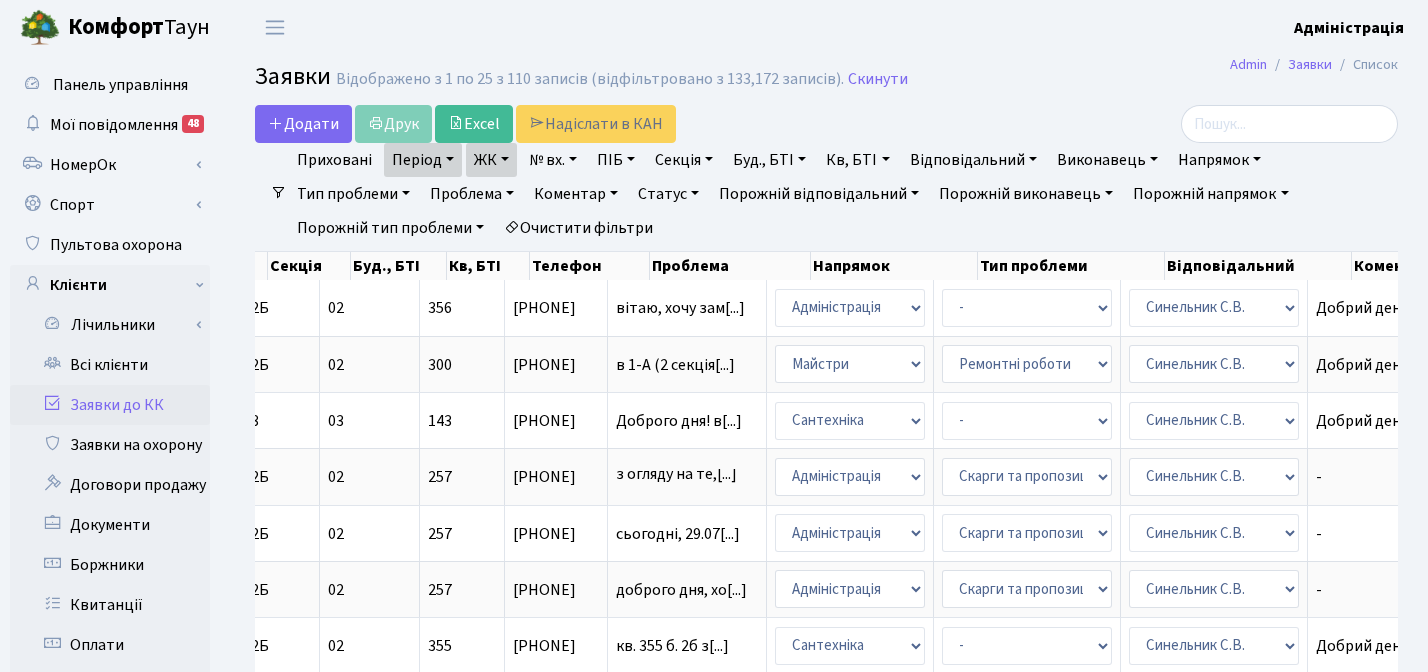 click on "Статус" at bounding box center (668, 194) 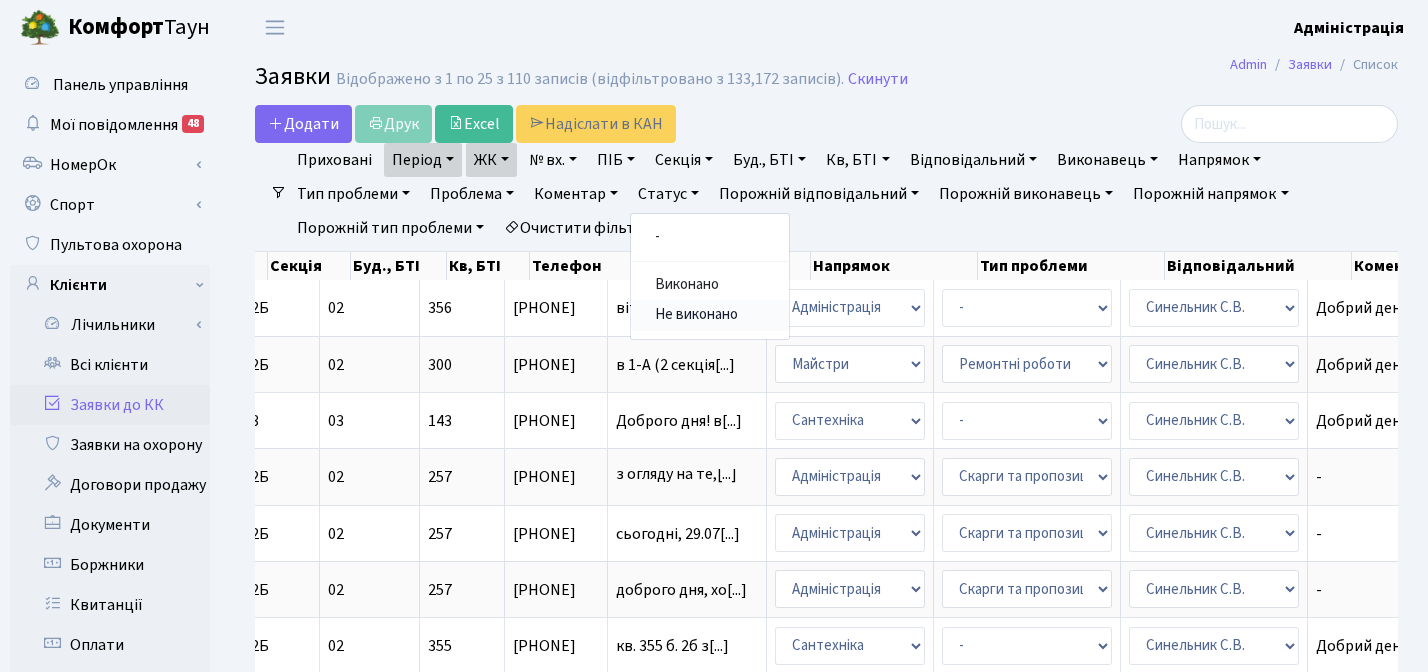 click on "Не виконано" at bounding box center (710, 315) 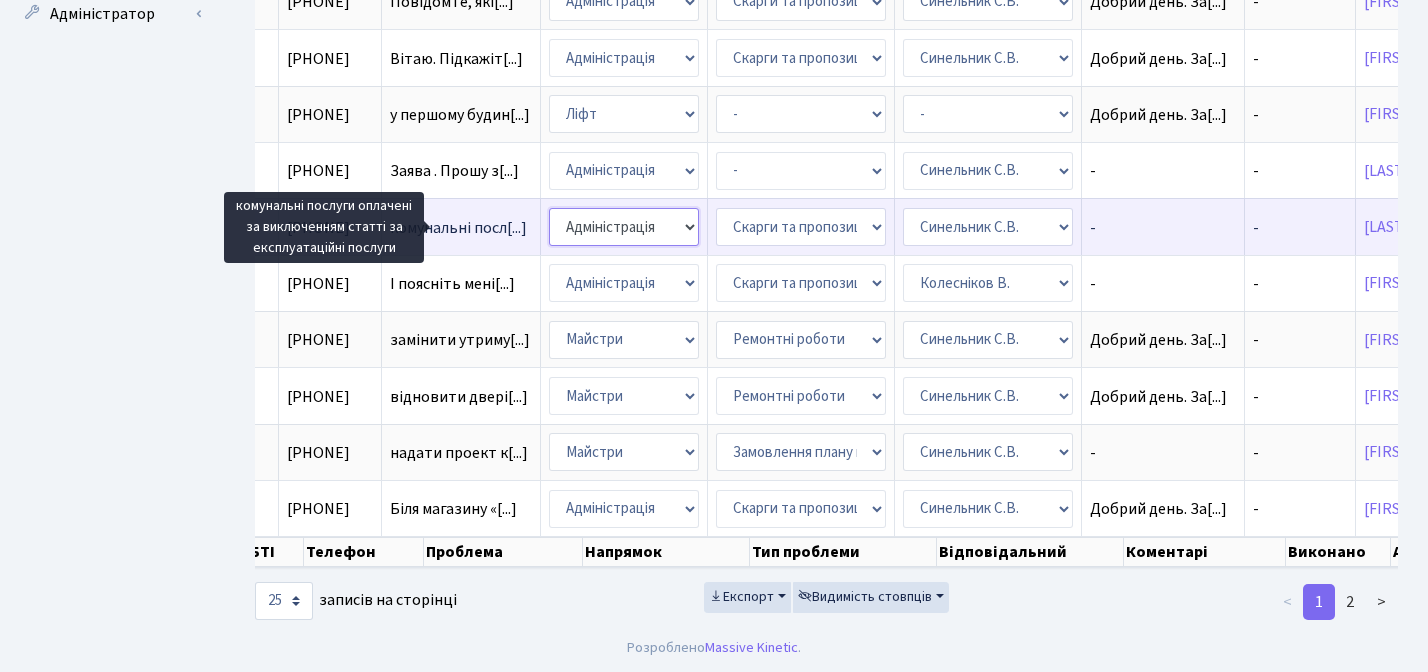 scroll, scrollTop: 0, scrollLeft: 859, axis: horizontal 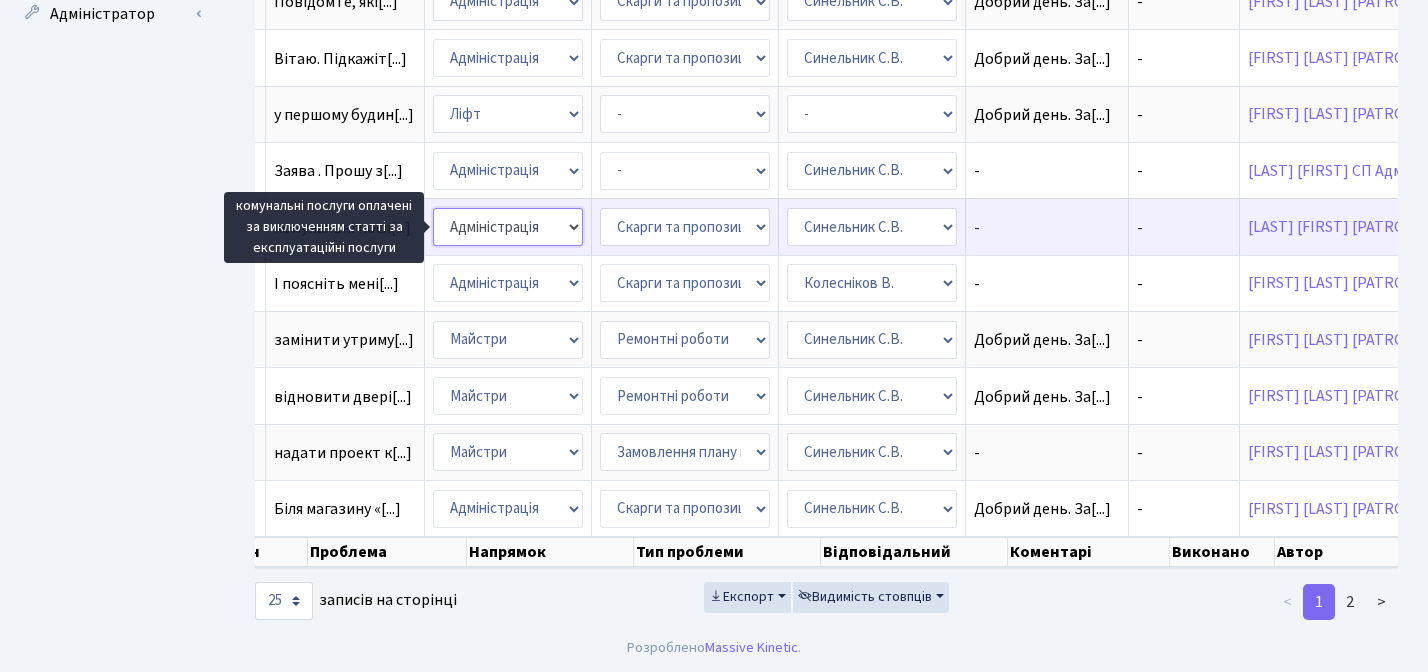 click on "-
Адміністрація
Домофон, СКД
Ліфт
Майстри
Сантехніка
Економічний відділ
Електрика
Пультова охорона квартир
Акти Скарги та пропозиції" at bounding box center [508, 227] 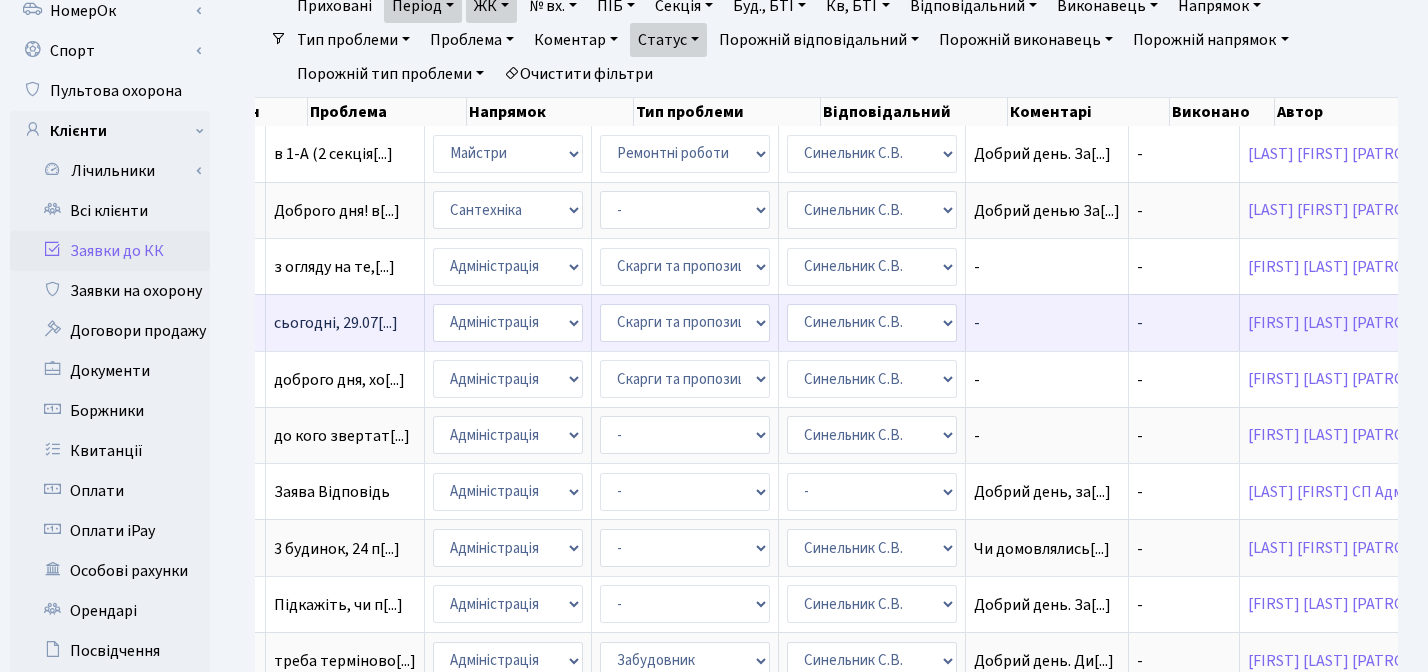 scroll, scrollTop: 0, scrollLeft: 0, axis: both 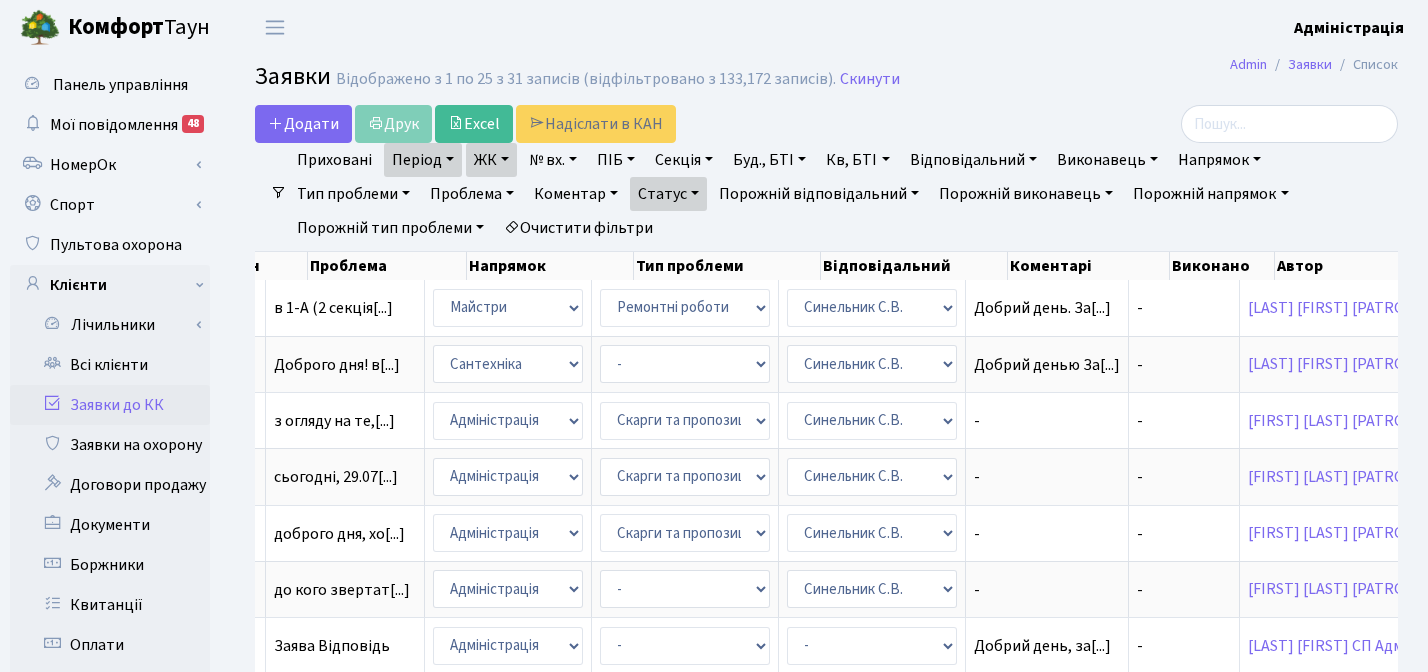 click on "Статус" at bounding box center (668, 194) 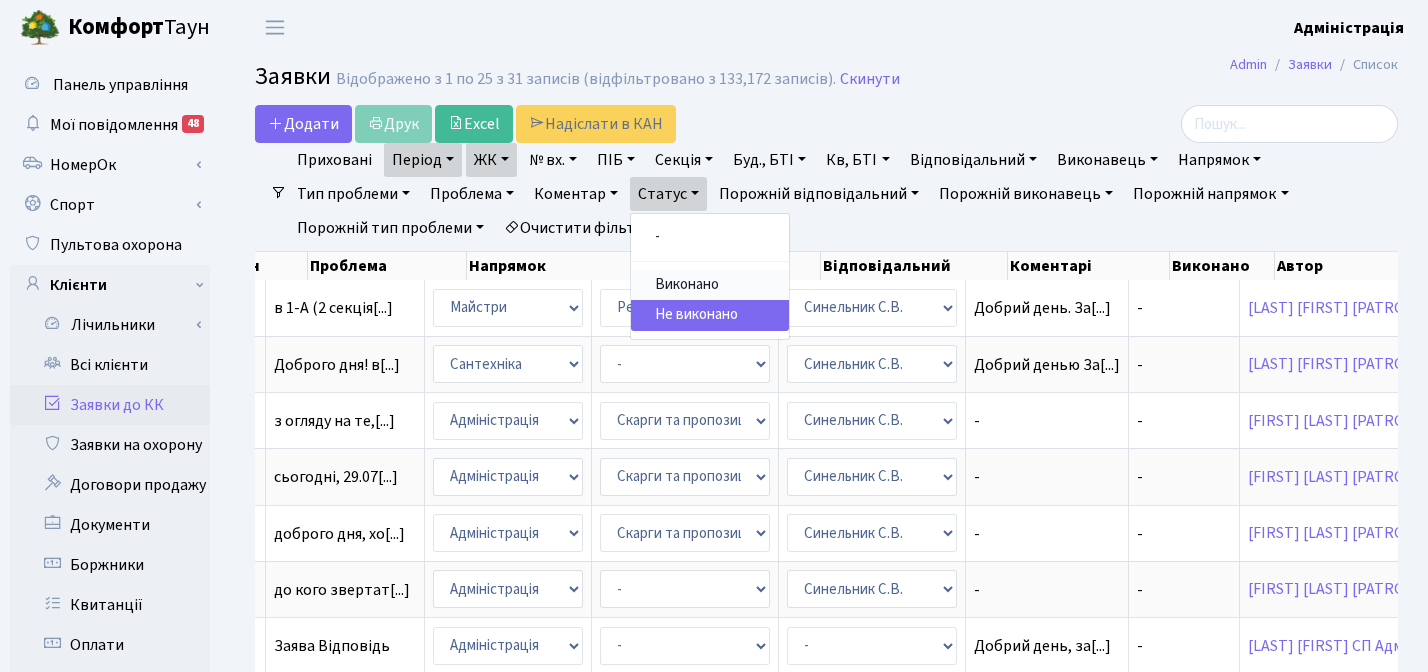 click on "Виконано" at bounding box center (710, 285) 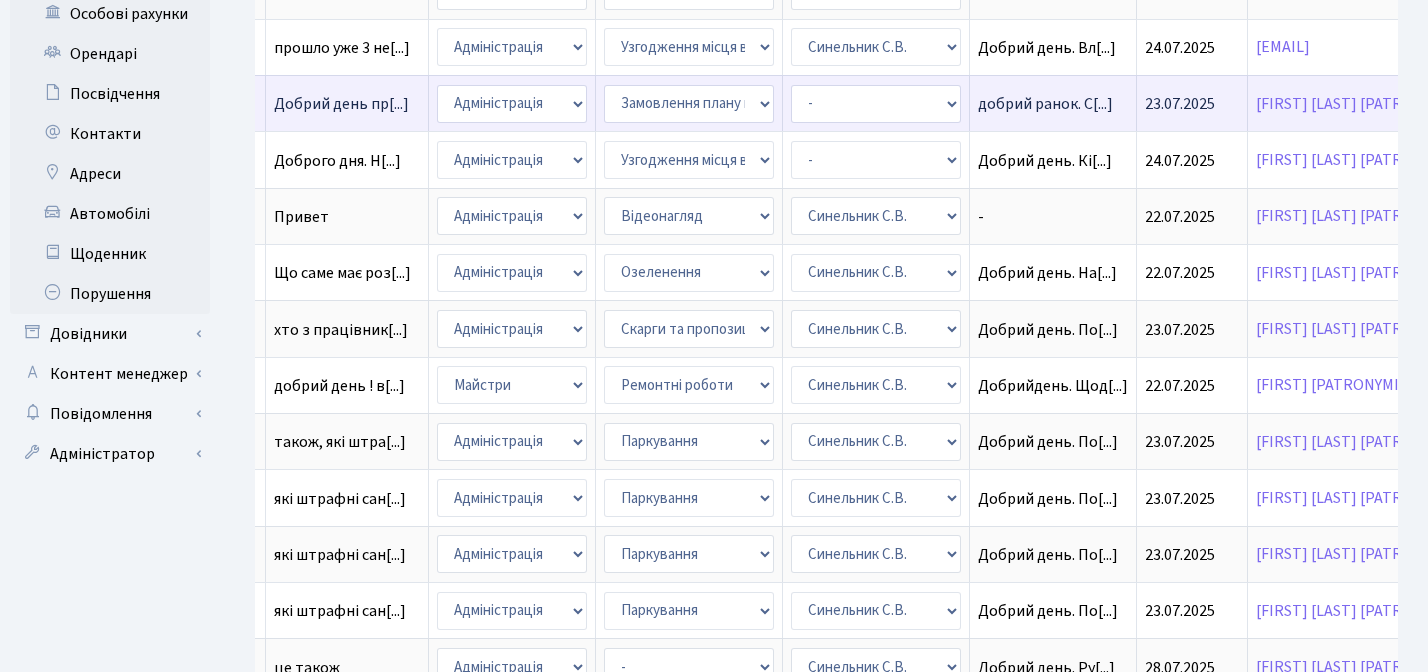 scroll, scrollTop: 724, scrollLeft: 0, axis: vertical 